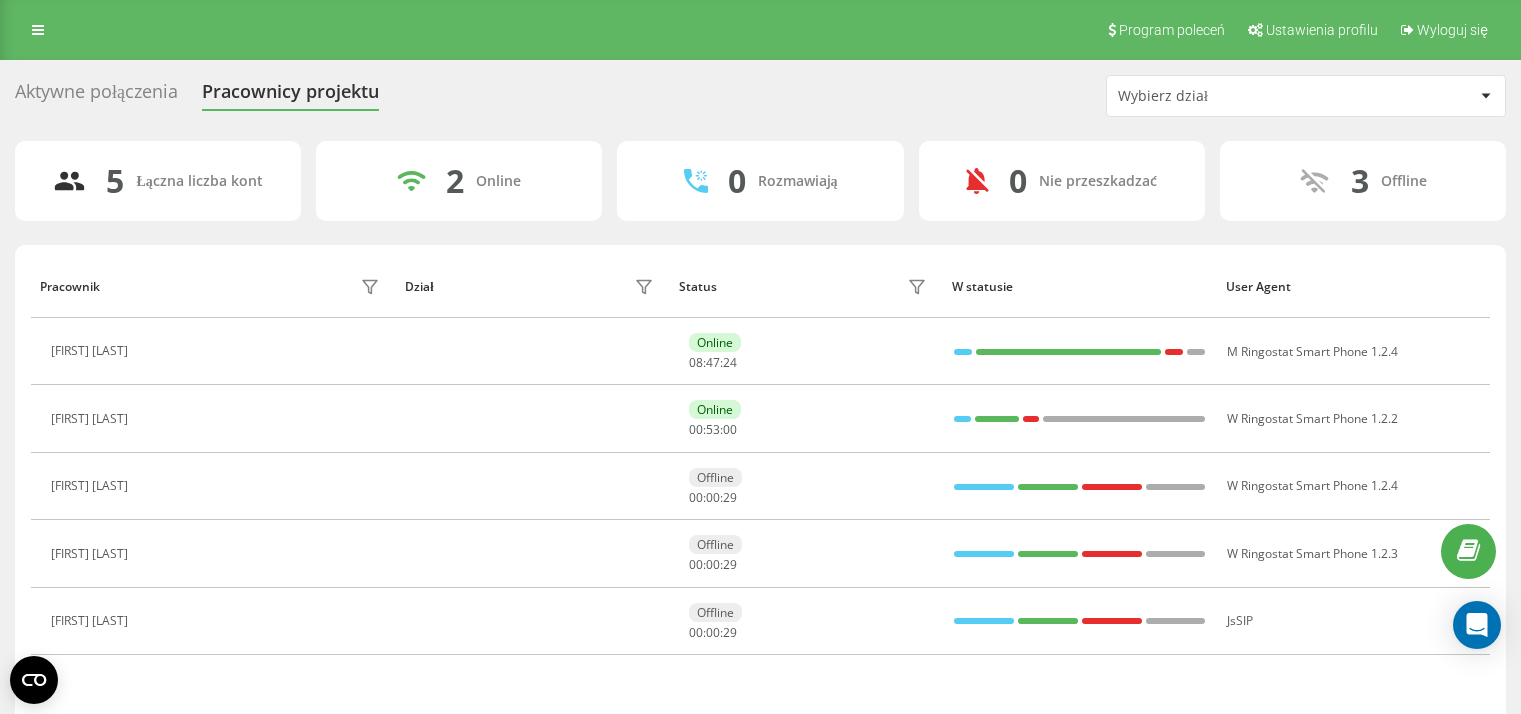 scroll, scrollTop: 0, scrollLeft: 0, axis: both 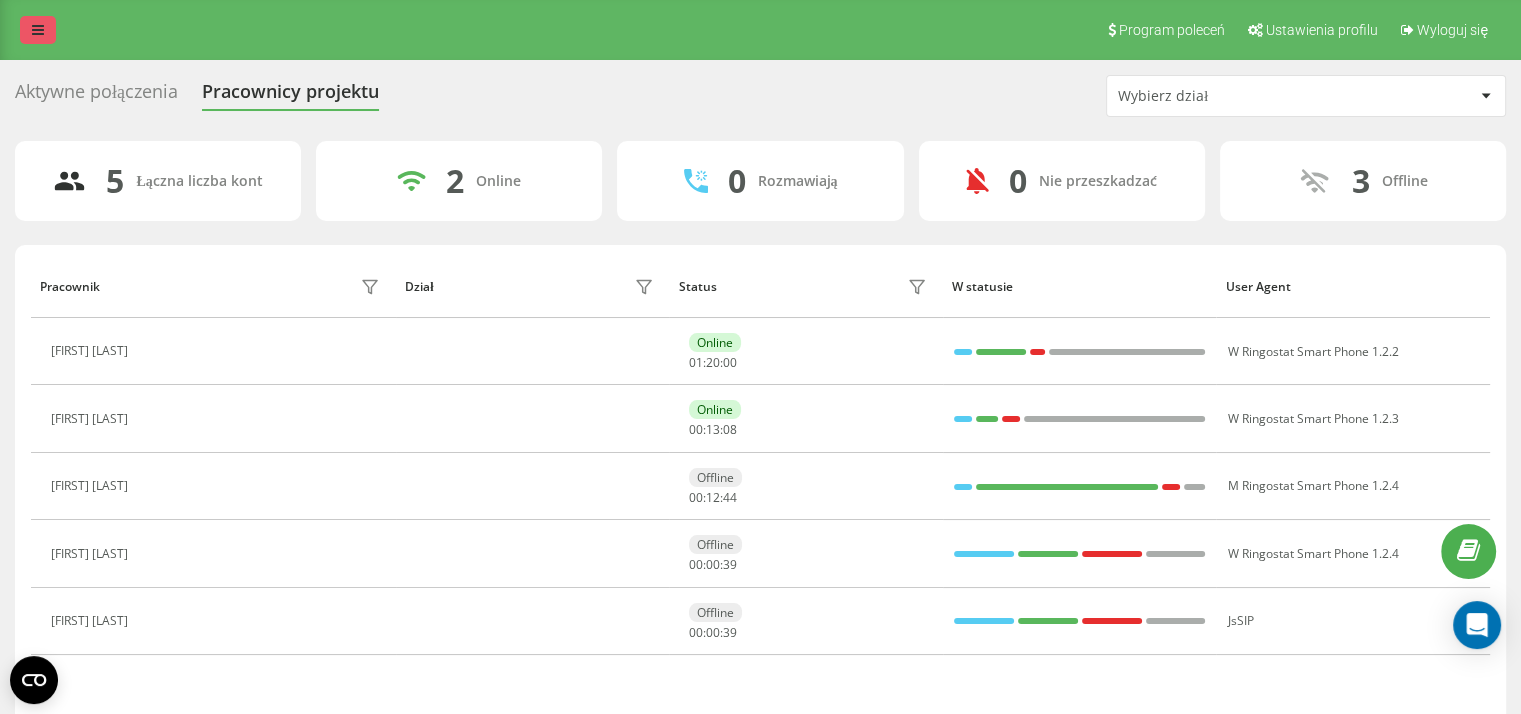 click at bounding box center (38, 30) 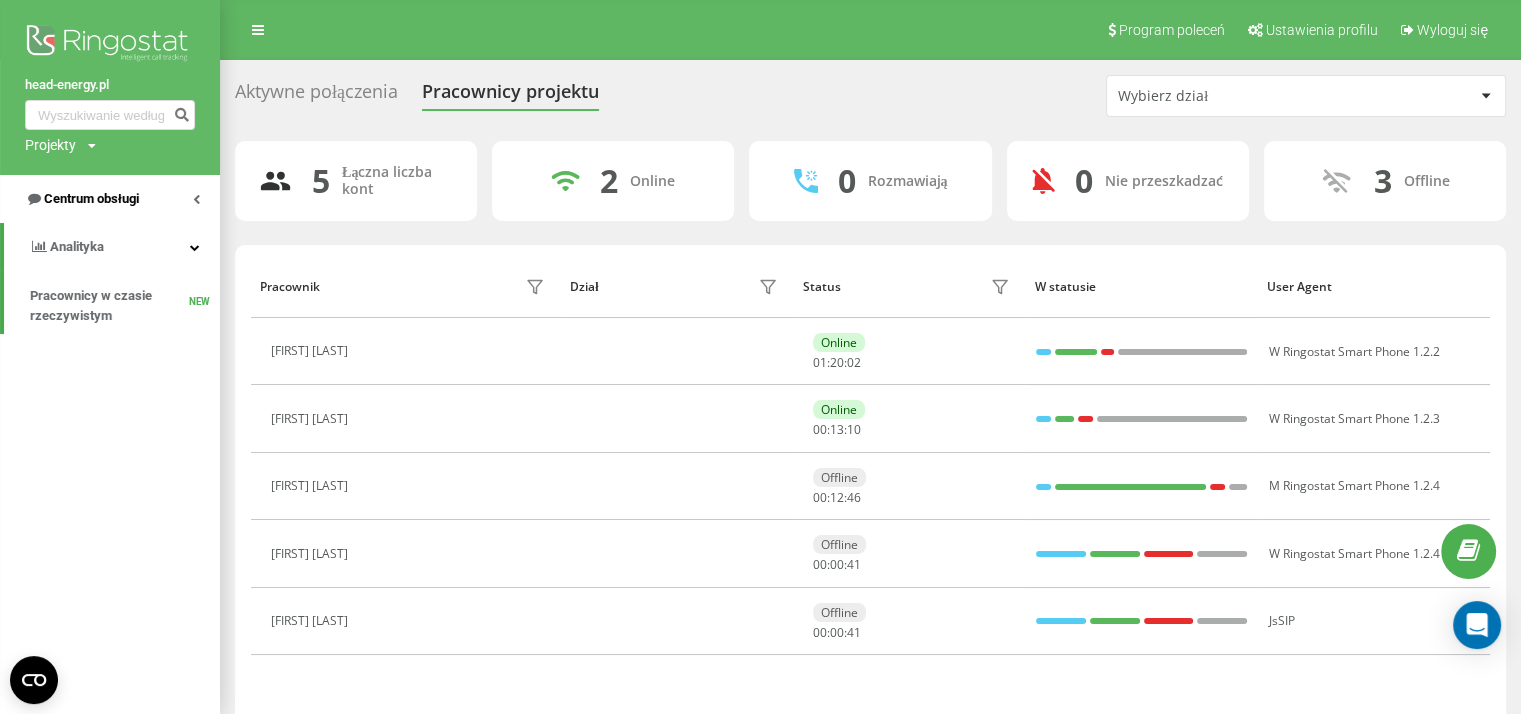 click on "Centrum obsługi" at bounding box center [110, 199] 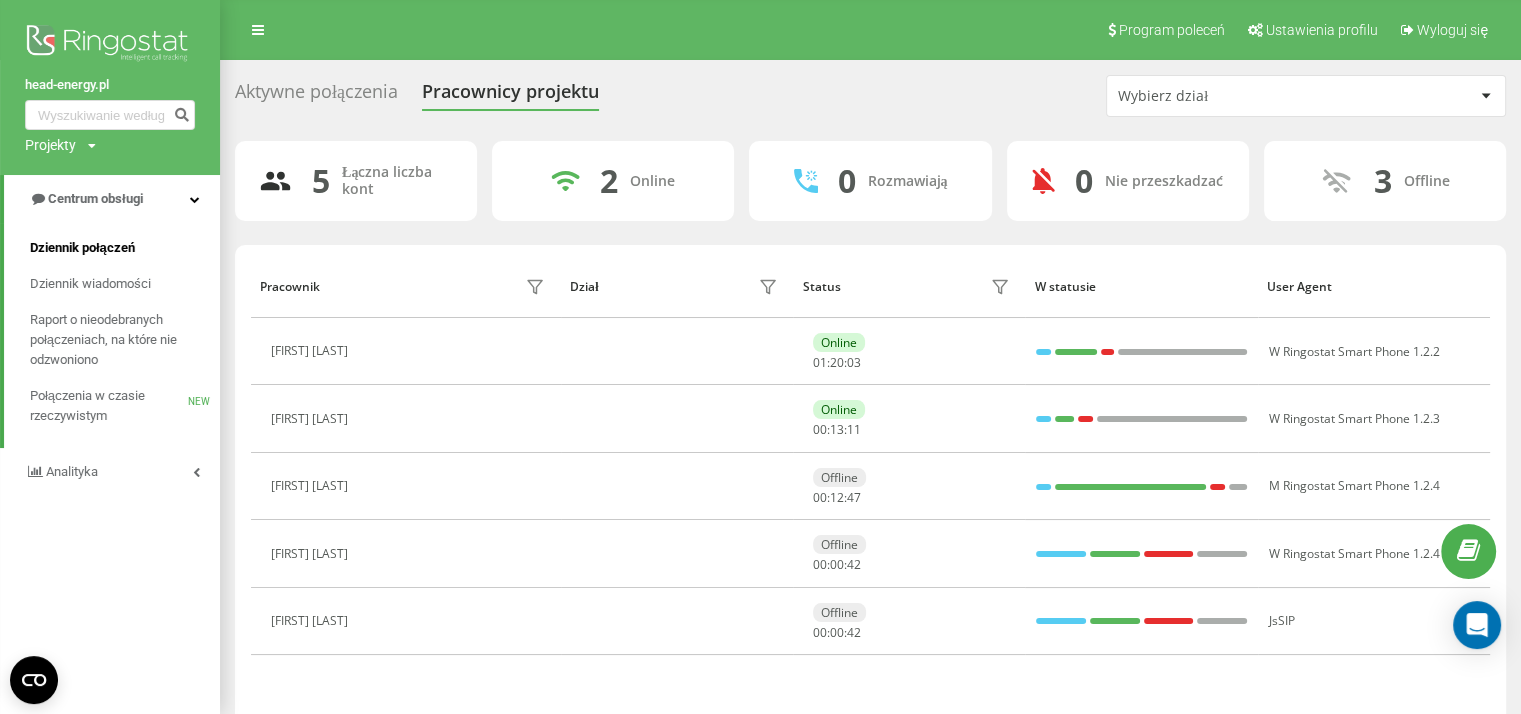 click on "Dziennik połączeń" at bounding box center [82, 248] 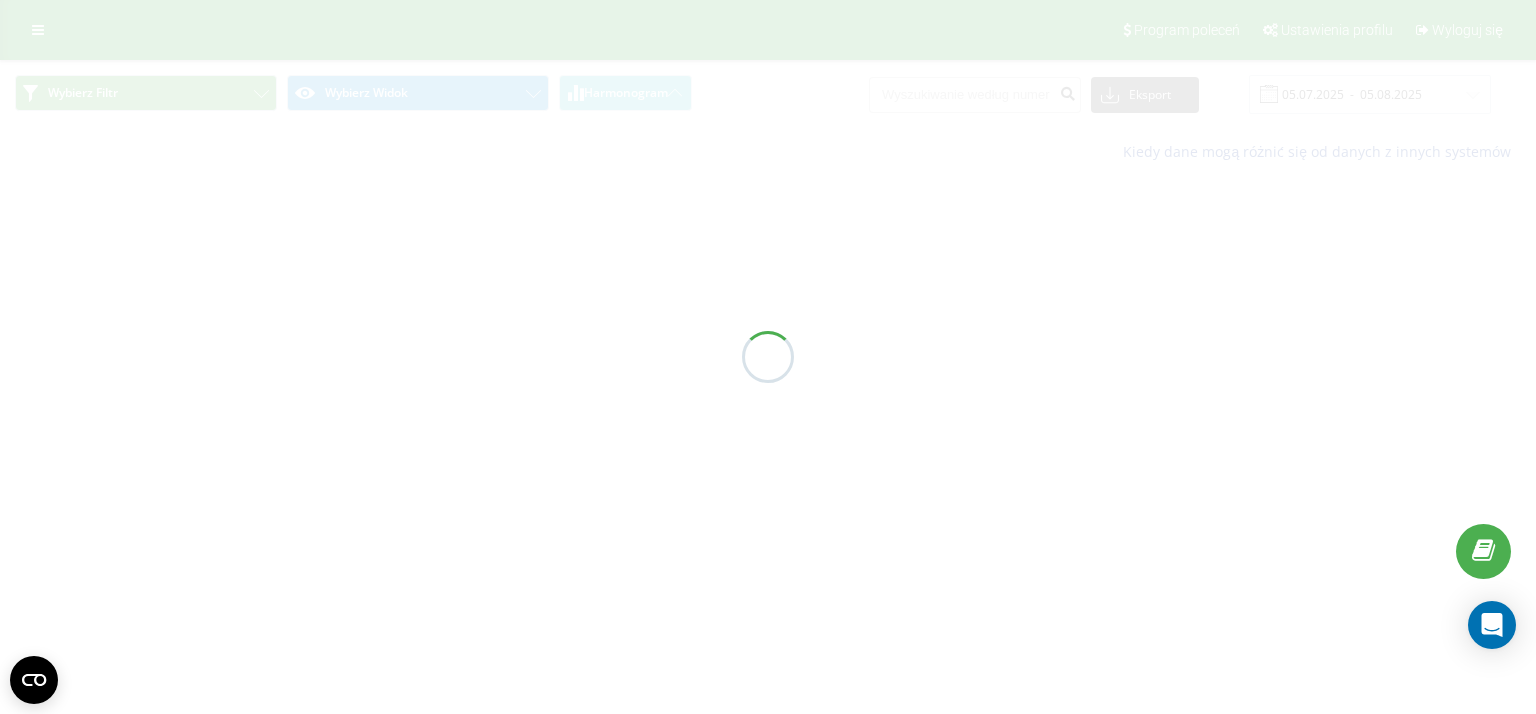 scroll, scrollTop: 0, scrollLeft: 0, axis: both 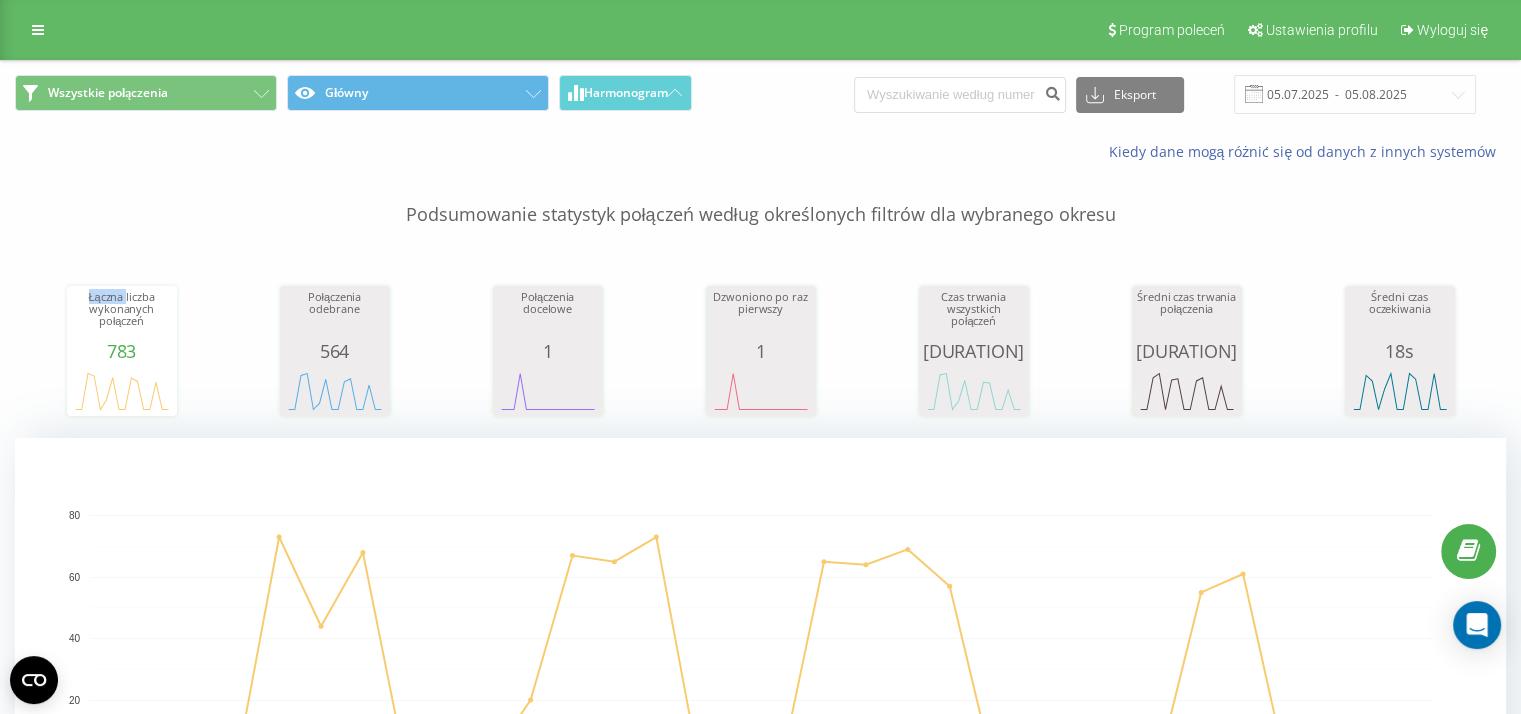 click on "Łączna liczba wykonanych połączeń 783 date totalCalls 05.07.25 0 07.07.25 0 09.07.25 73 11.07.25 68 13.07.25 0 15.07.25 20 17.07.25 65 19.07.25 0 21.07.25 0 23.07.25 64 25.07.25 57 27.07.25 0 29.07.25 0 31.07.25 55 02.08.25 0 04.08.25 0 04.0… Połączenia odebrane 564 date answeredCalls 05.07.25 0 07.07.25 0 09.07.25 53 11.07.25 56 13.07.25 0 15.07.25 10 17.07.25 47 19.07.25 0 21.07.25 0 23.07.25 43 25.07.25 48 27.07.25 0 29.07.25 0 31.07.25 38 02.08.25 0 04.08.25 0 25.07.25 Połączenia docelowe 1 date properCalls 05.07.25 0 07.07.25 0 09.07.25 0 11.07.25 1 13.07.25 0 15.07.25 0 17.07.25 0 19.07.25 0 21.07.25 0 23.07.25 0 25.07.25 0 27.07.25 0 29.07.25 0 31.07.25 0 02.08.25 0 04.08.25 0 25.07.25 Dzwoniono po raz pierwszy 1 date uniqueCalls 05.07.25 0 07.07.25 0 09.07.25 0 11.07.25 1 13.07.25 0 15.07.25 0 17.07.25 0 19.07.25 0 21.07.25 0 23.07.25 0 25.07.25 0 27.07.25 0 29.07.25 0 31.07.25 0 02.08.25 0 04.08.25 0 25.07.25 Czas trwania wszystkich połączeń 5h 45m date allConversationsLength 05.07.25 0" at bounding box center (760, 332) 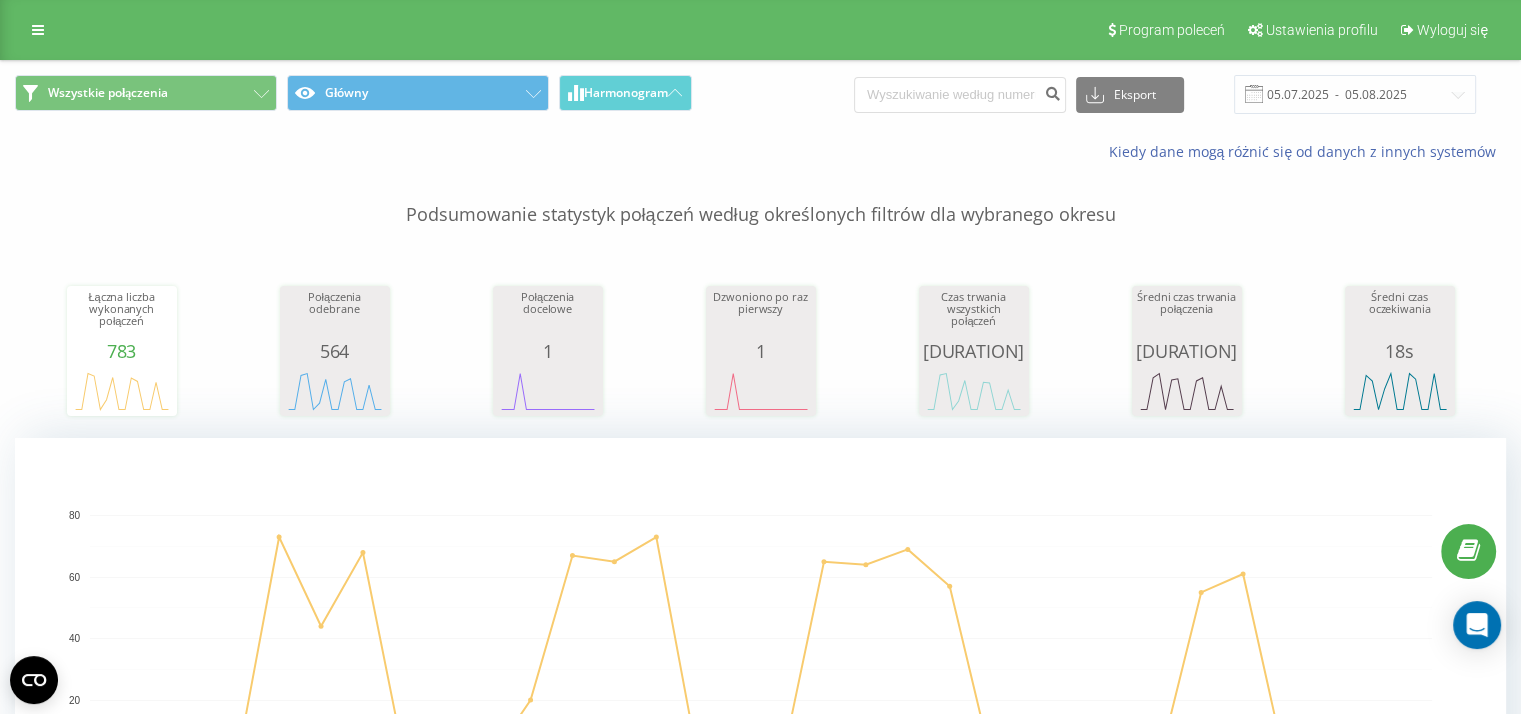 click on "Podsumowanie statystyk połączeń według określonych filtrów dla wybranego okresu" at bounding box center (760, 195) 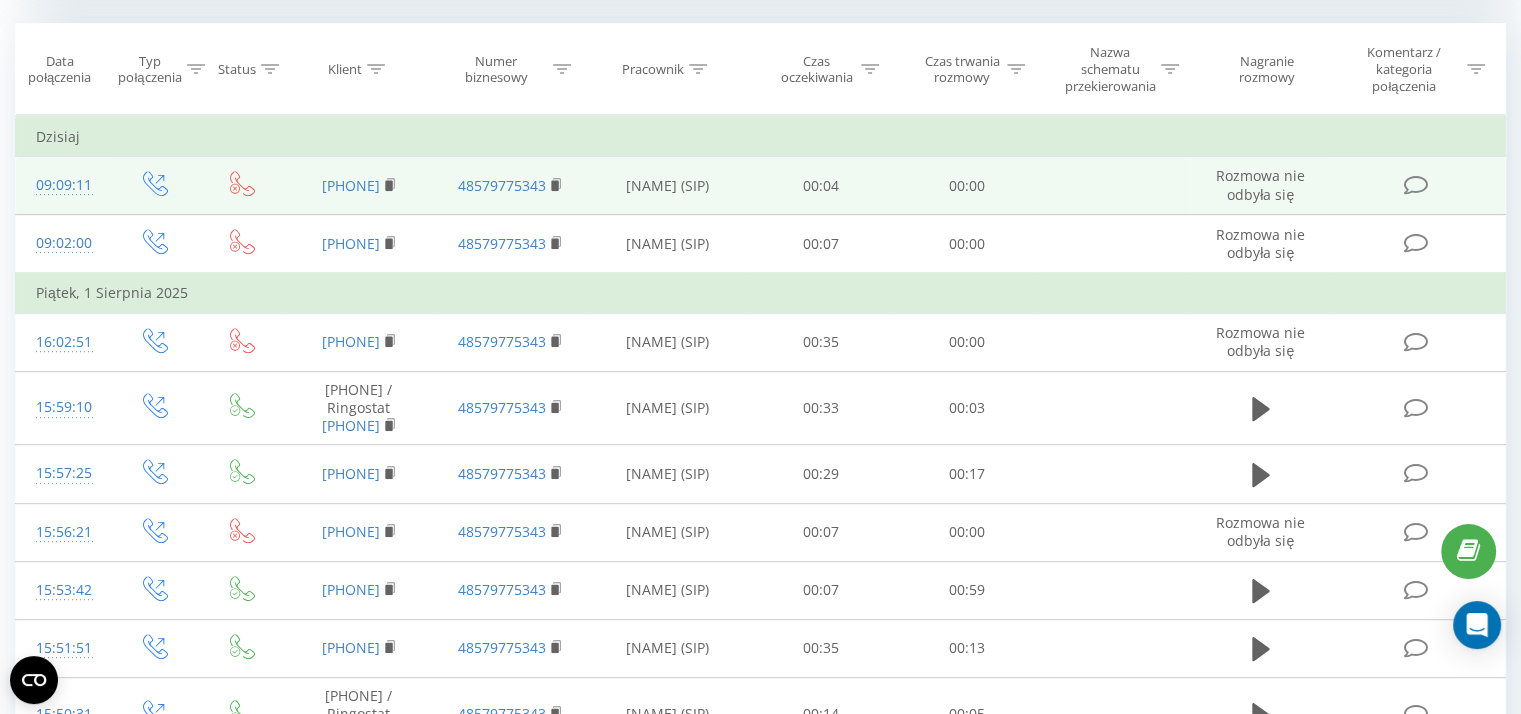 scroll, scrollTop: 815, scrollLeft: 0, axis: vertical 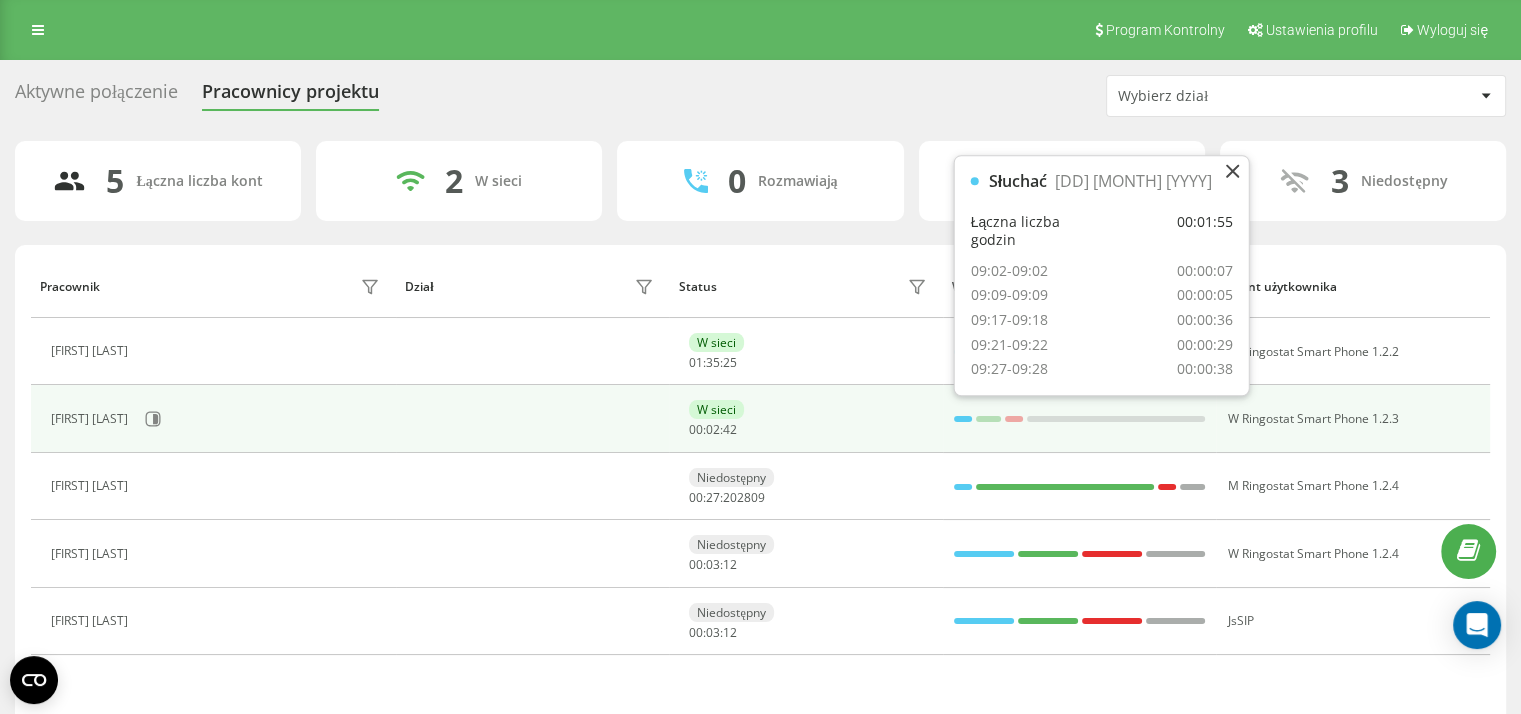 click at bounding box center (963, 419) 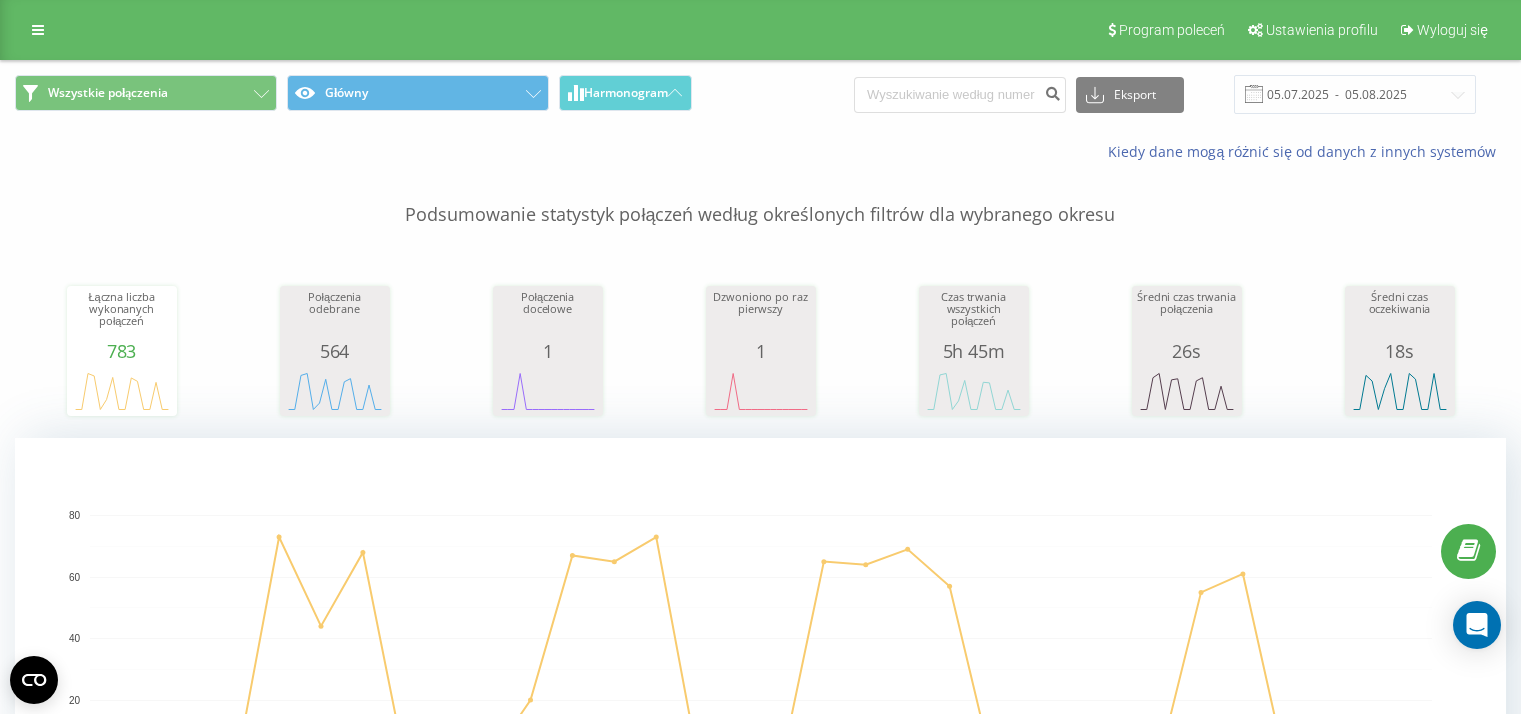 scroll, scrollTop: 661, scrollLeft: 0, axis: vertical 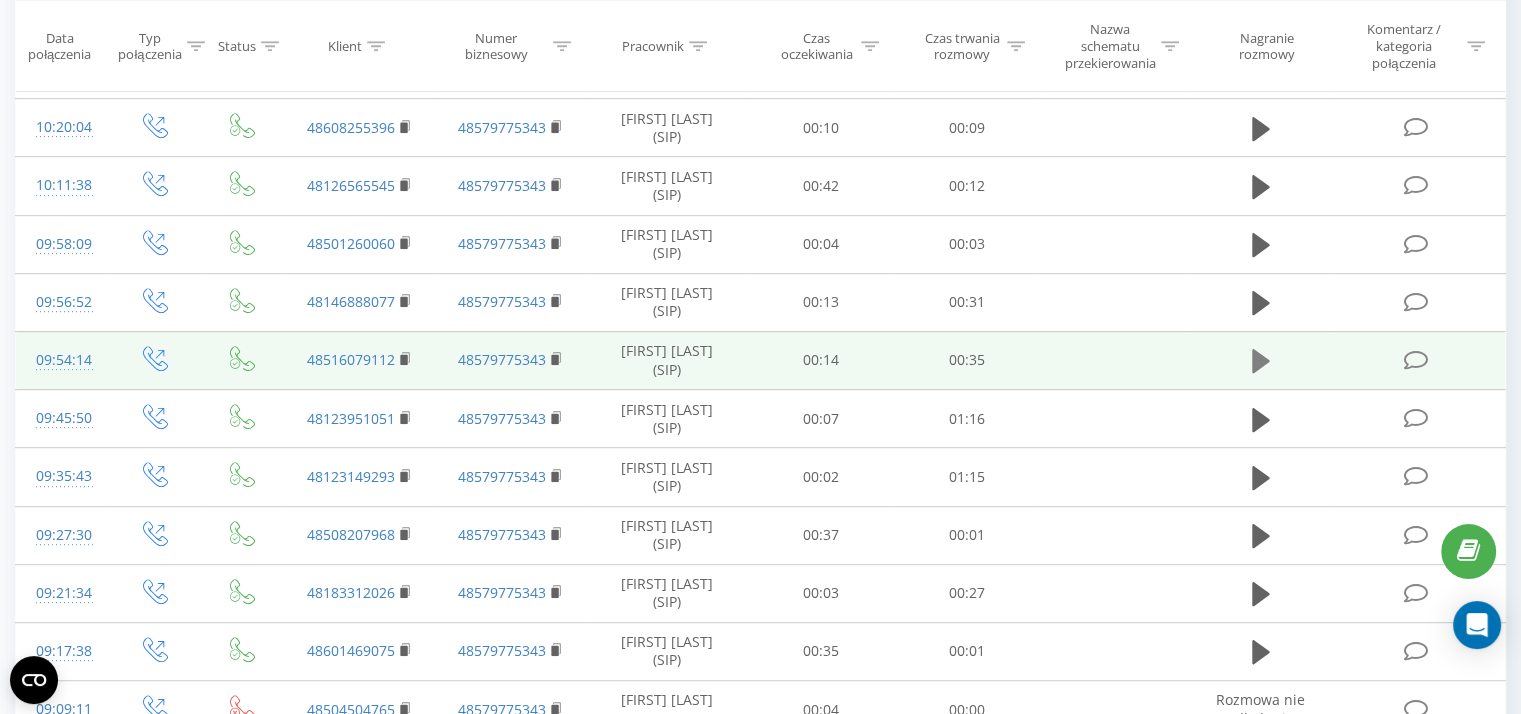 click at bounding box center [1261, 361] 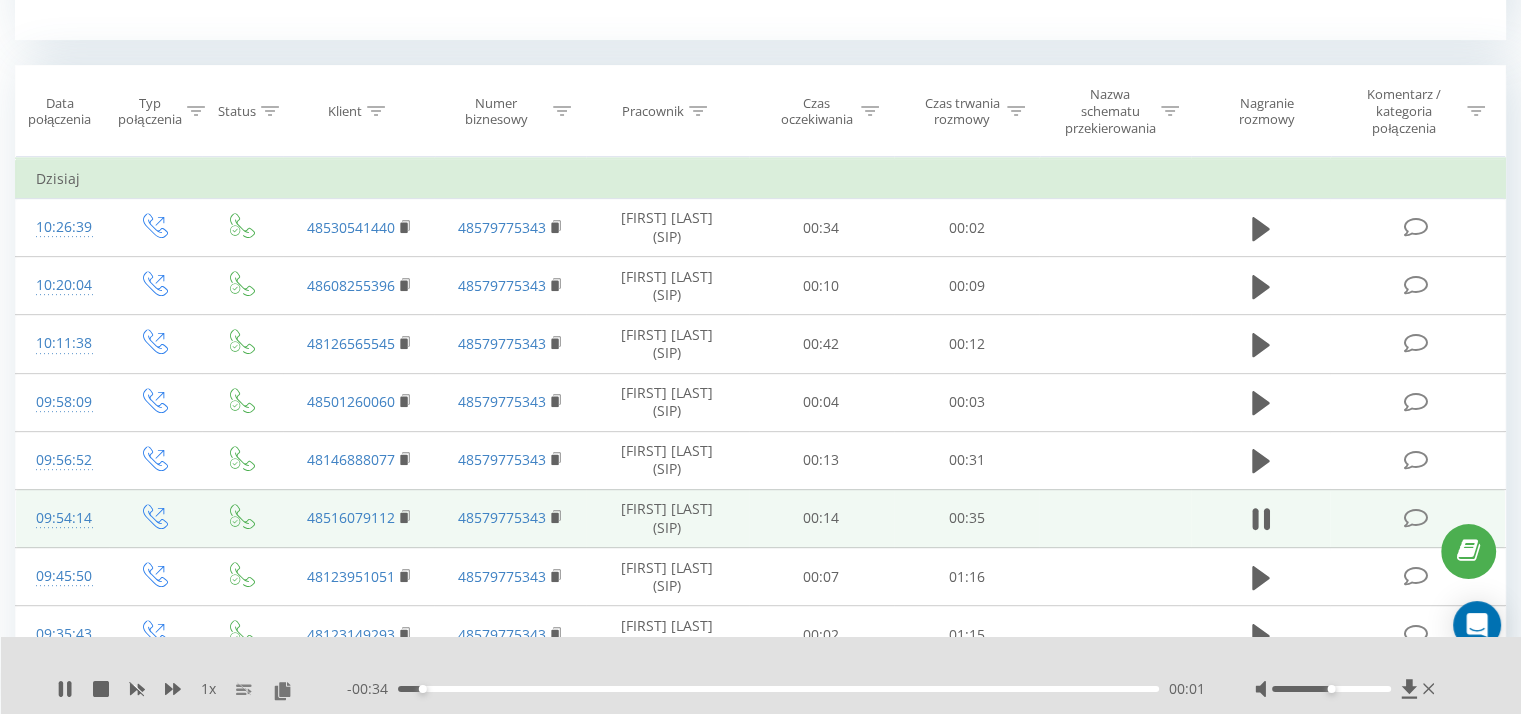 scroll, scrollTop: 820, scrollLeft: 0, axis: vertical 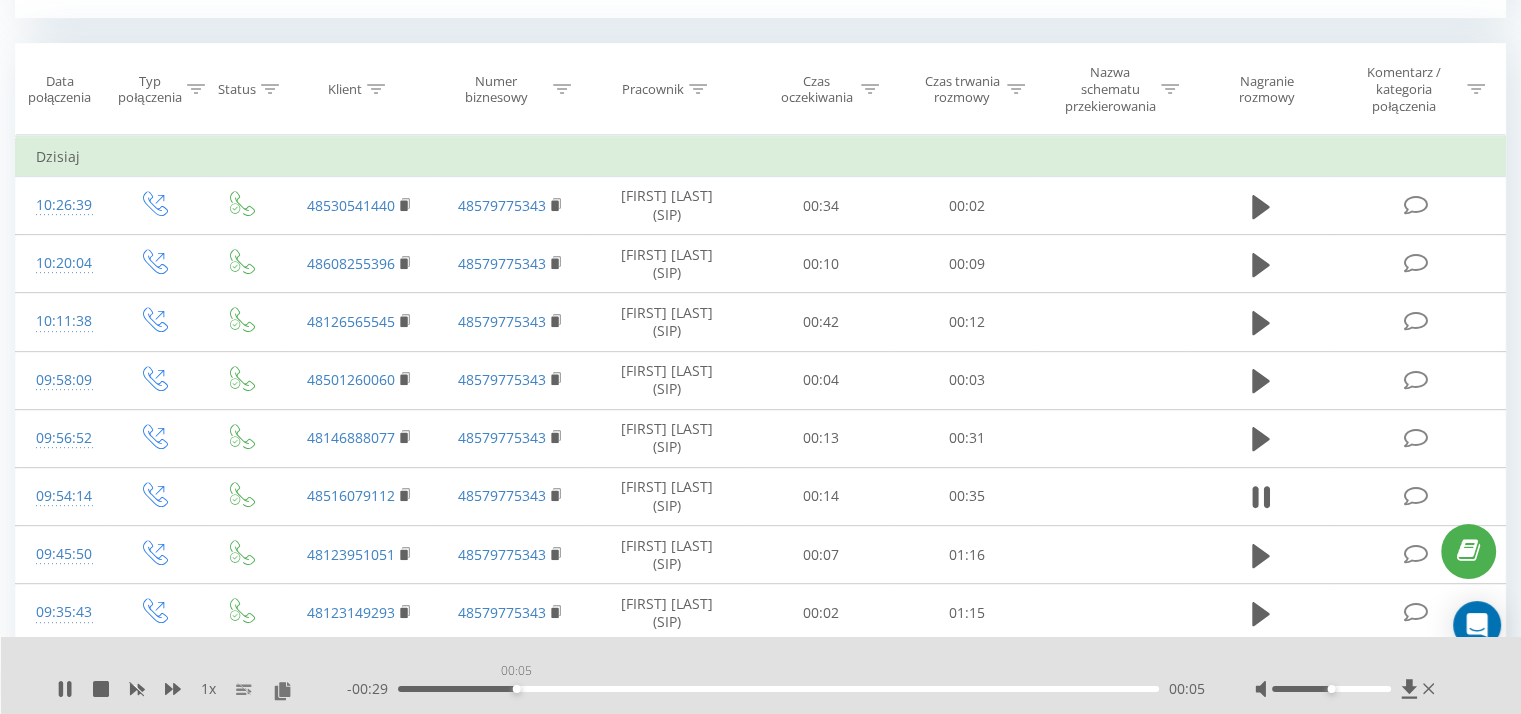 click on "00:05" at bounding box center [778, 689] 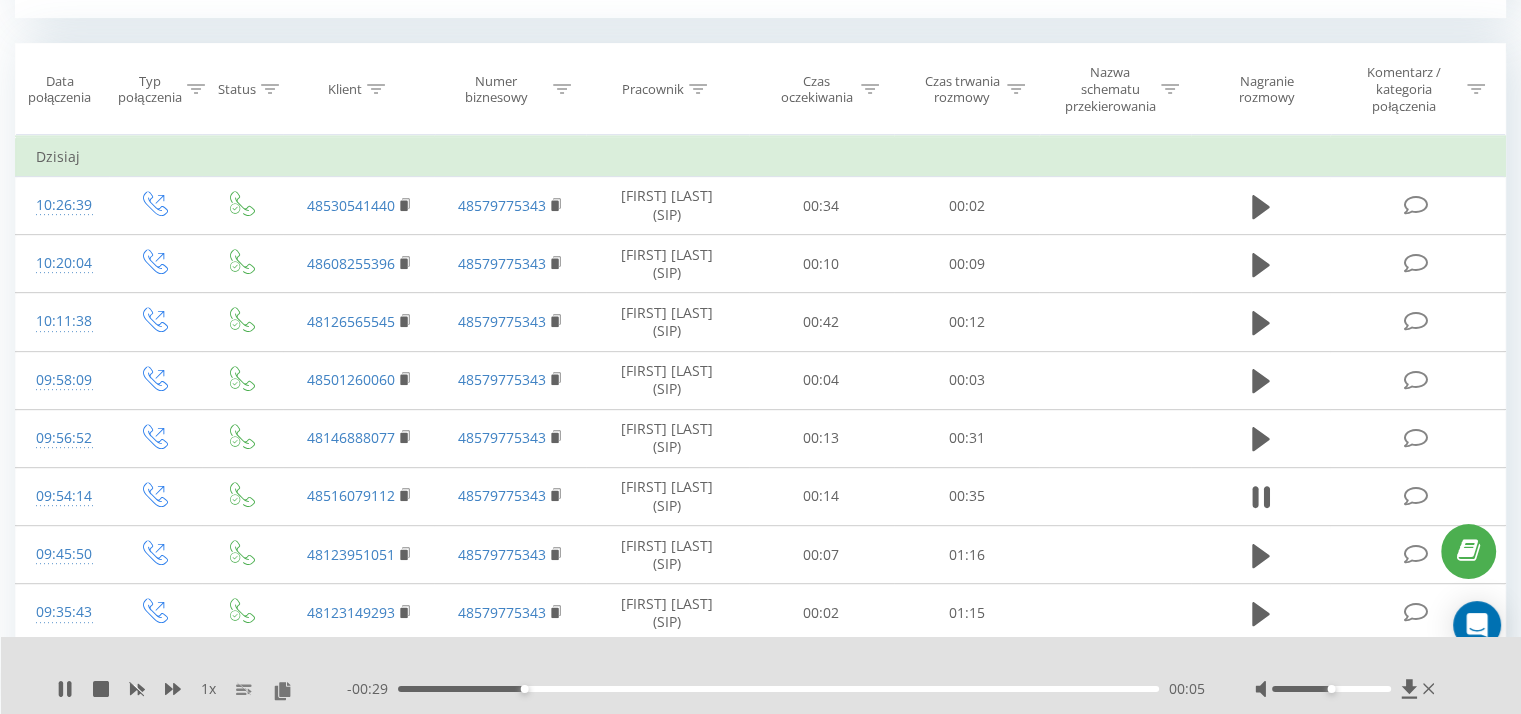 click on "- 00:29 00:05   00:05" at bounding box center (776, 689) 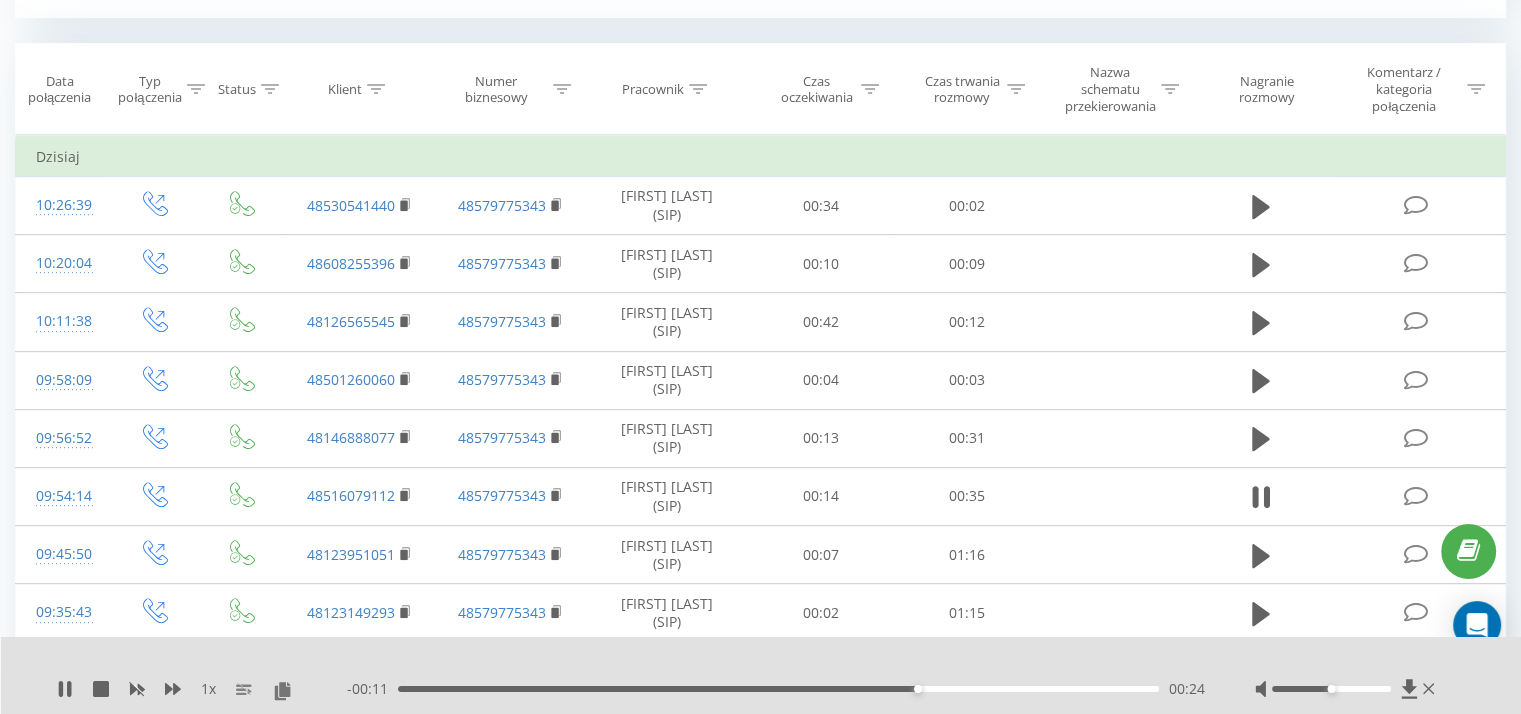 click on "- 00:11 00:24   00:24" at bounding box center (776, 689) 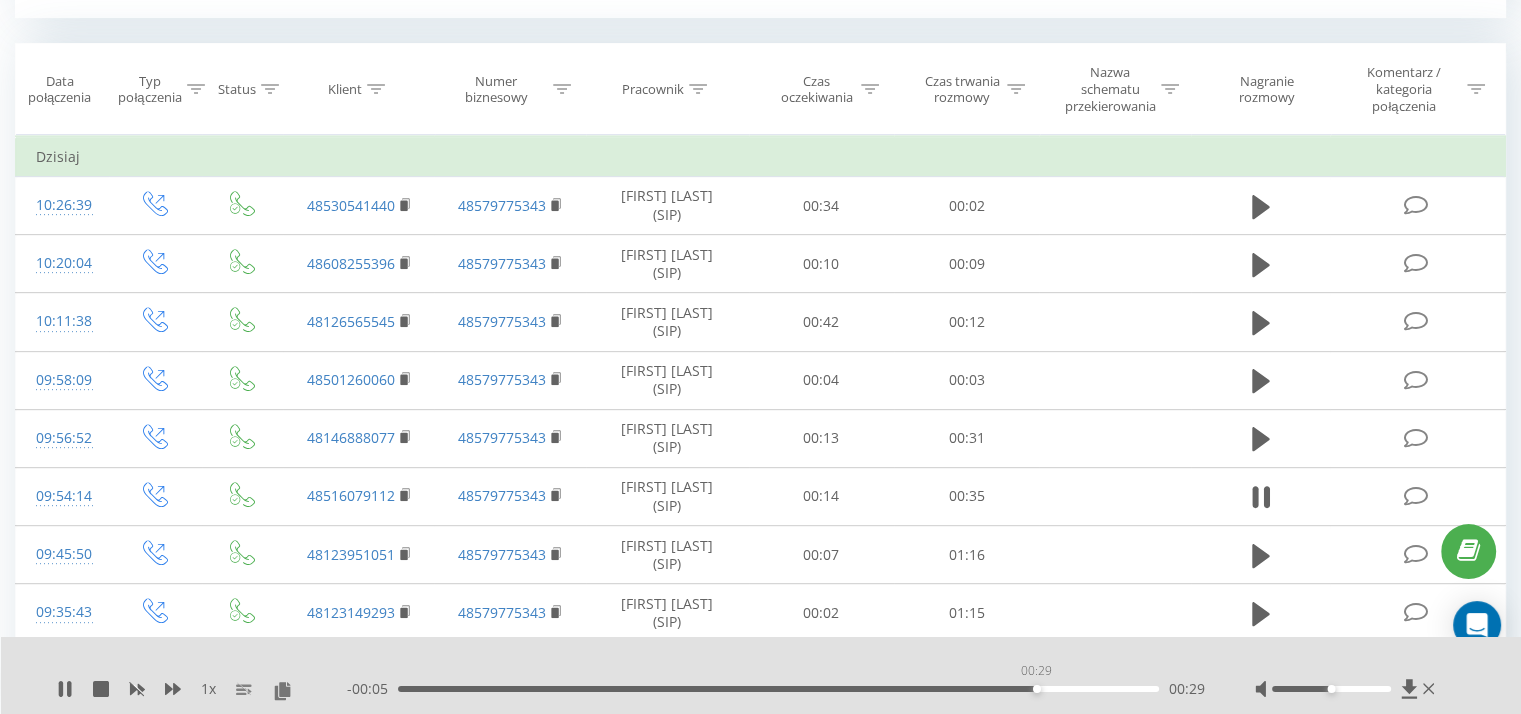 click on "00:29" at bounding box center (778, 689) 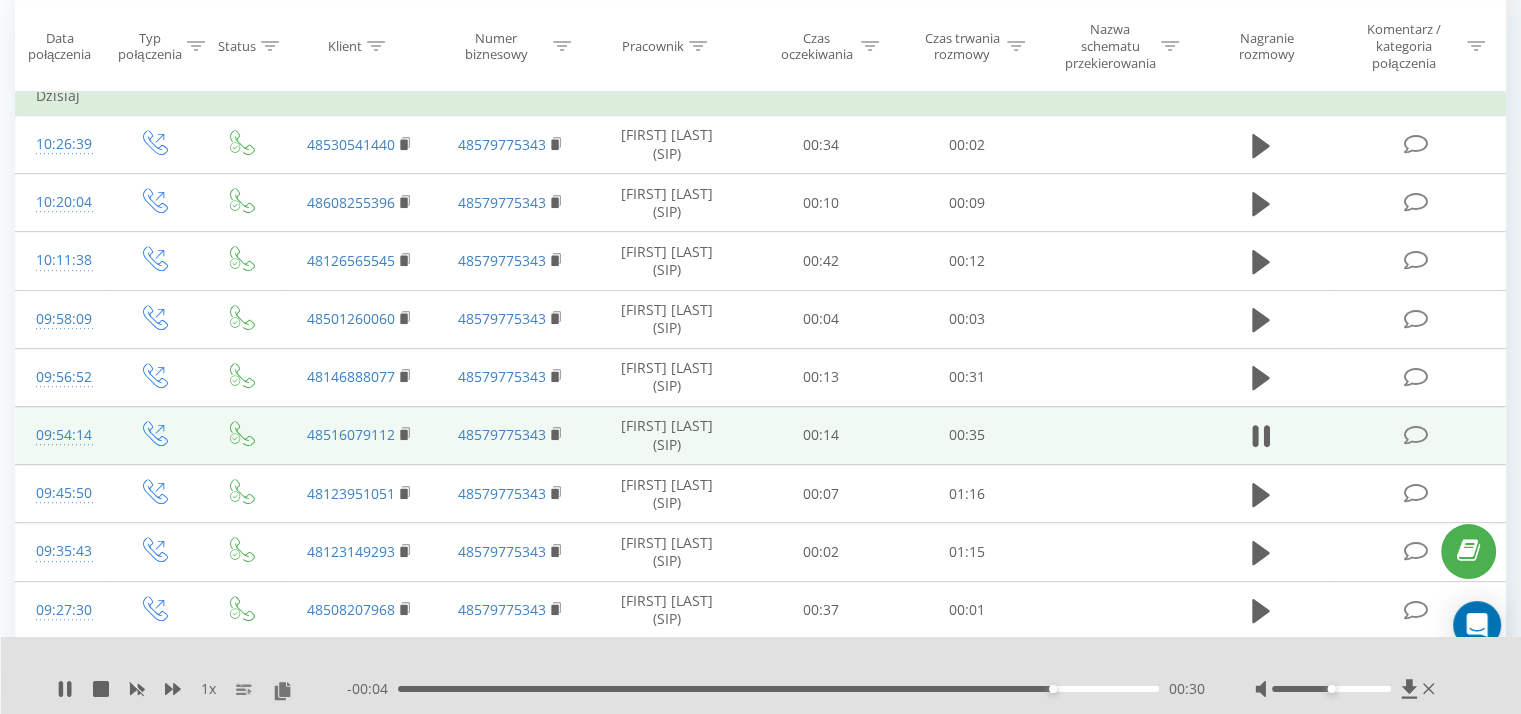 scroll, scrollTop: 889, scrollLeft: 0, axis: vertical 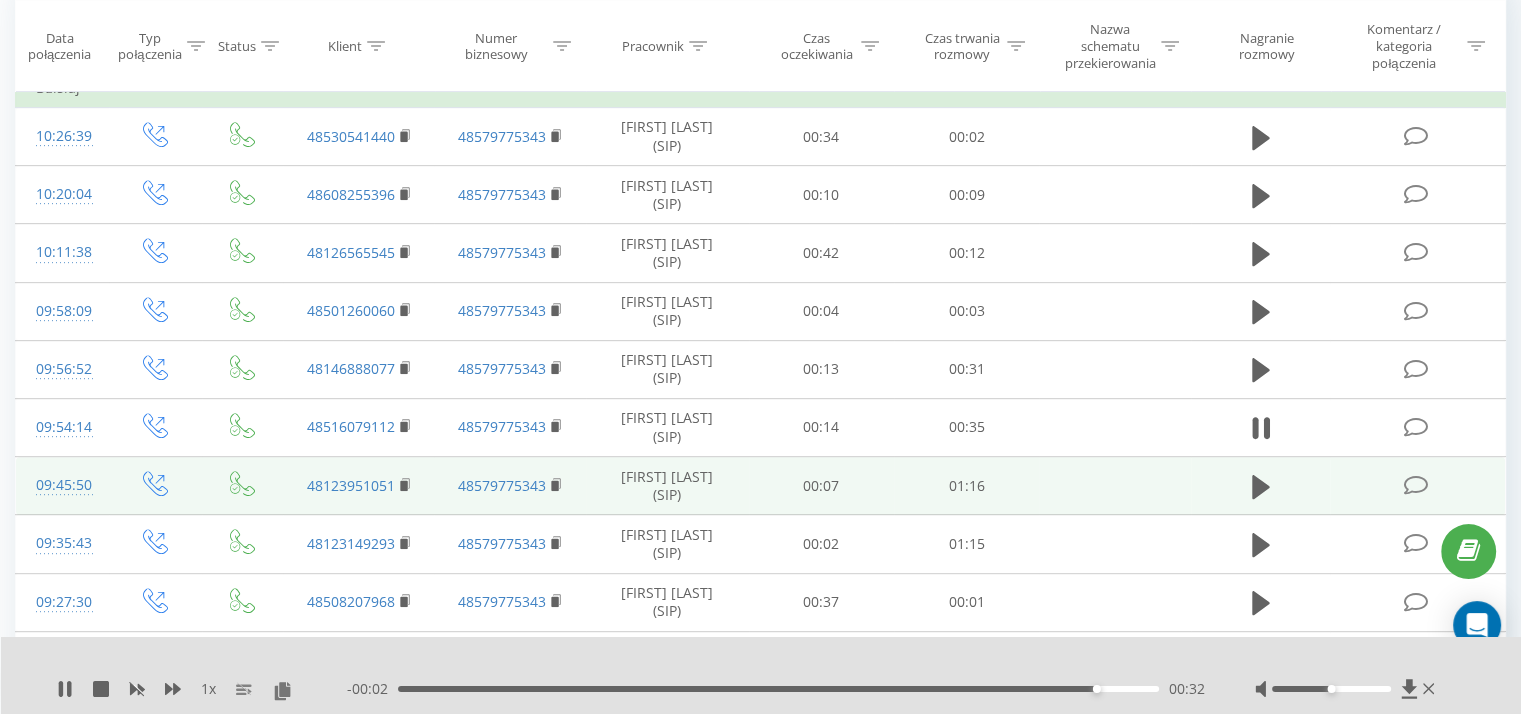 click at bounding box center [1261, 486] 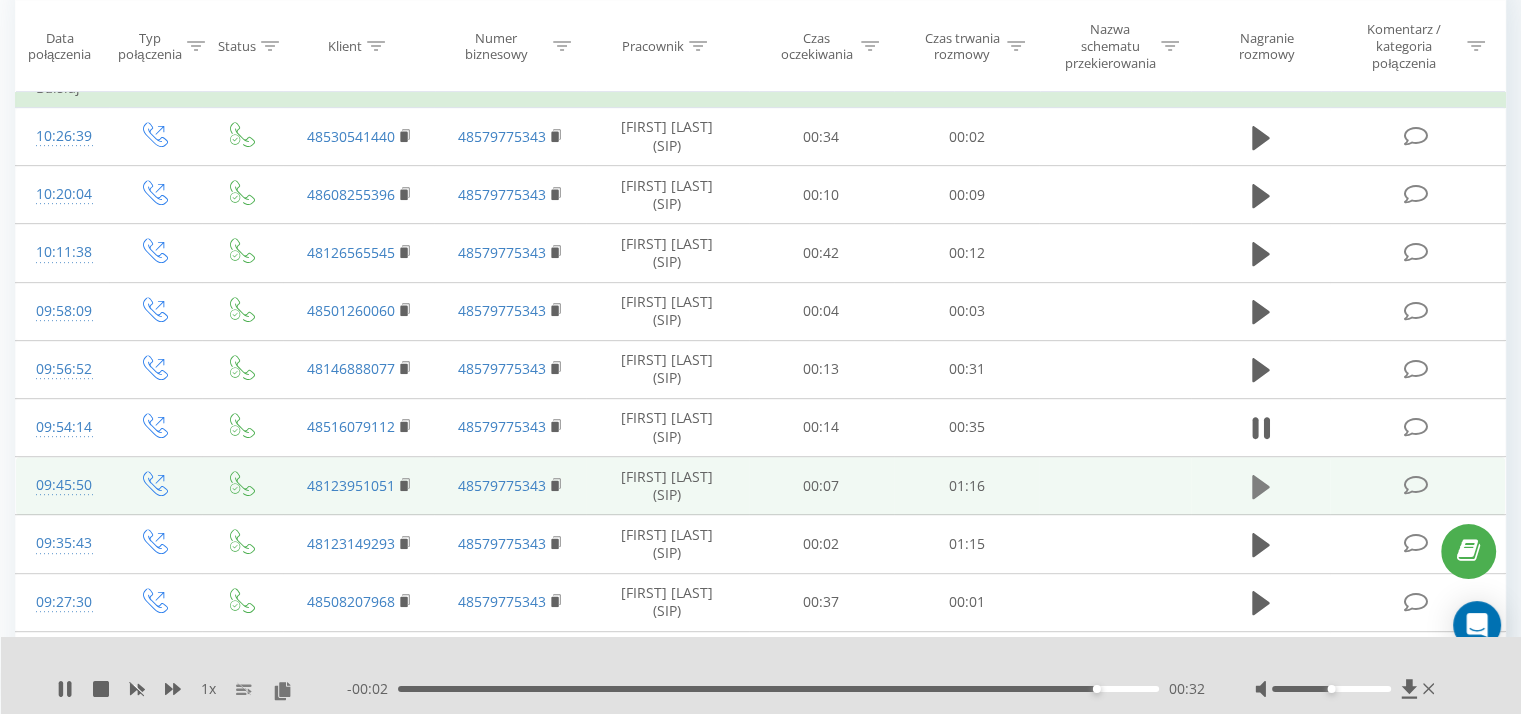 click 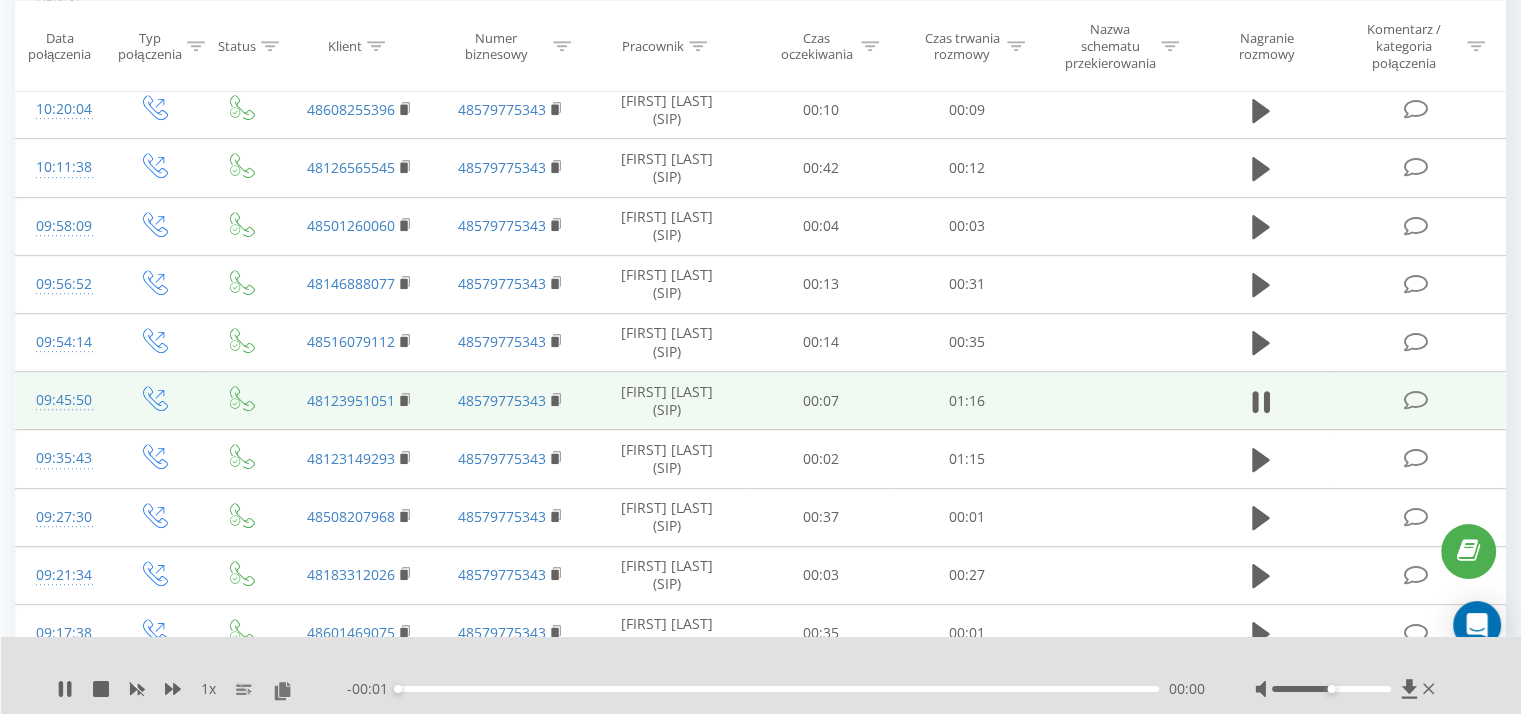 scroll, scrollTop: 989, scrollLeft: 0, axis: vertical 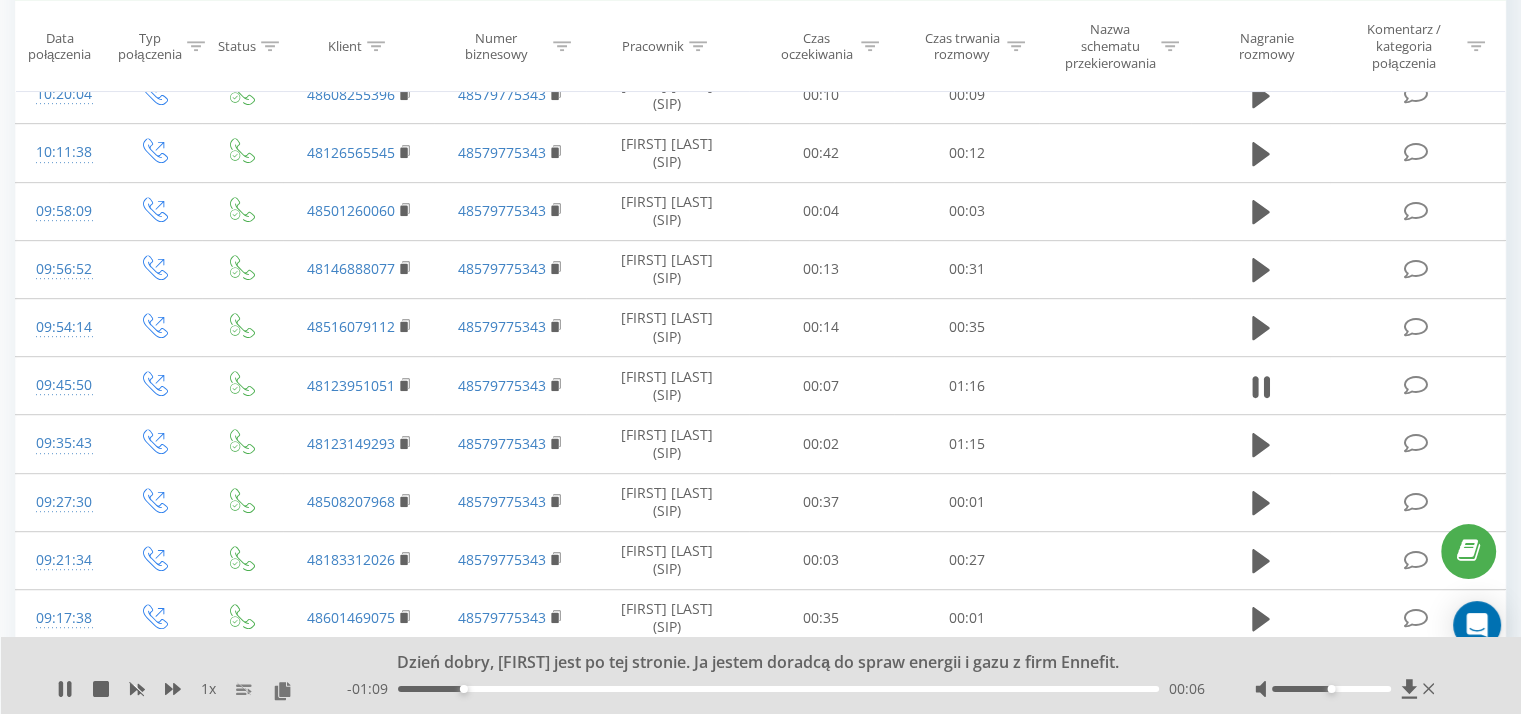 click on "- 01:09 00:06   00:06" at bounding box center (776, 689) 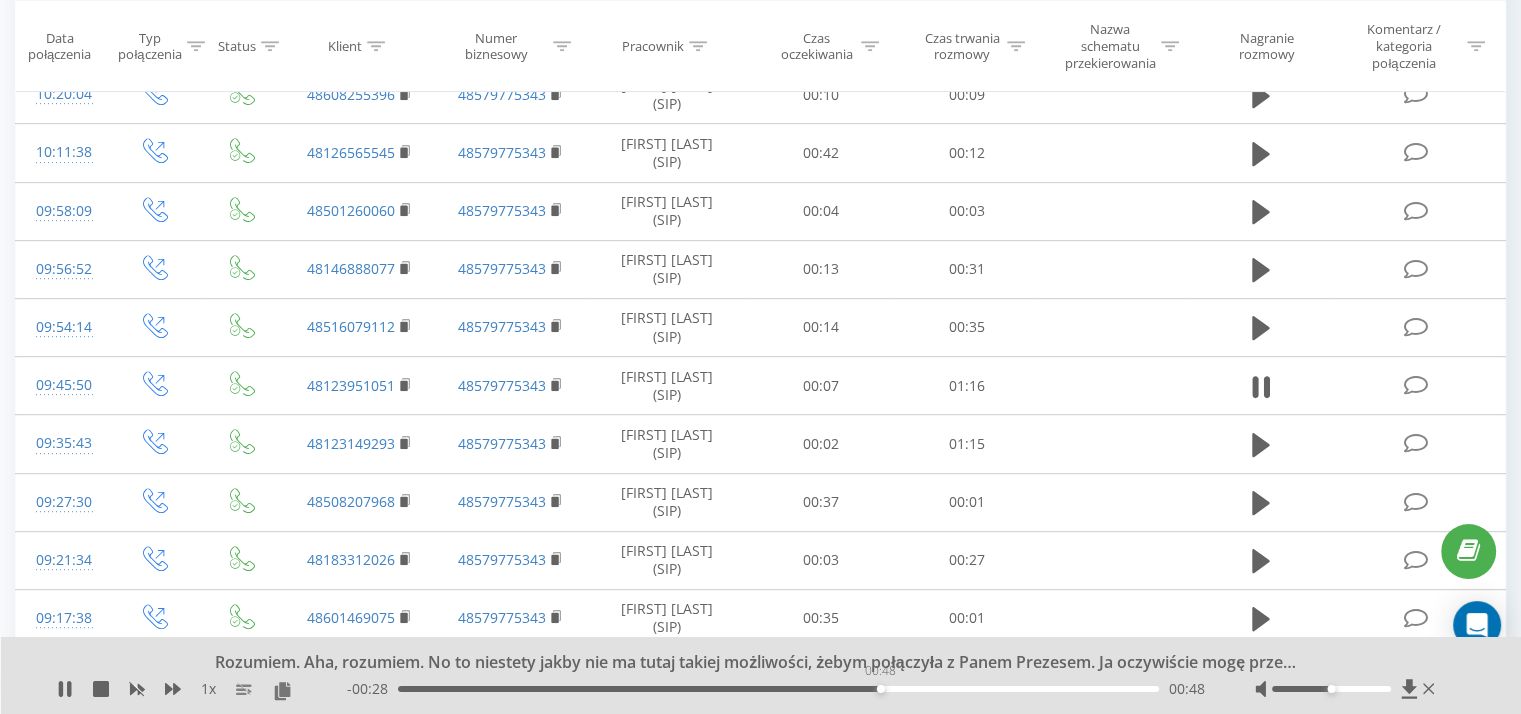 click on "00:48" at bounding box center (778, 689) 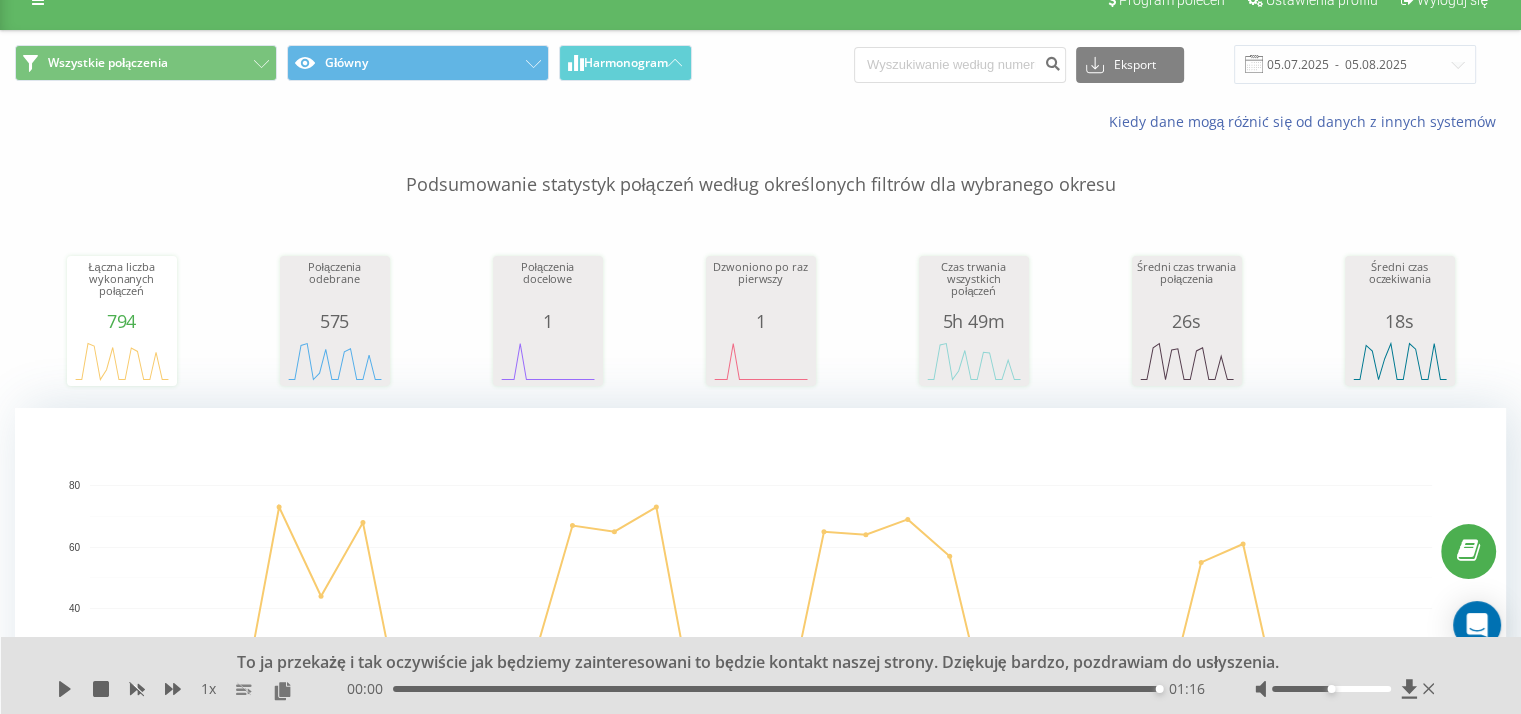 scroll, scrollTop: 36, scrollLeft: 0, axis: vertical 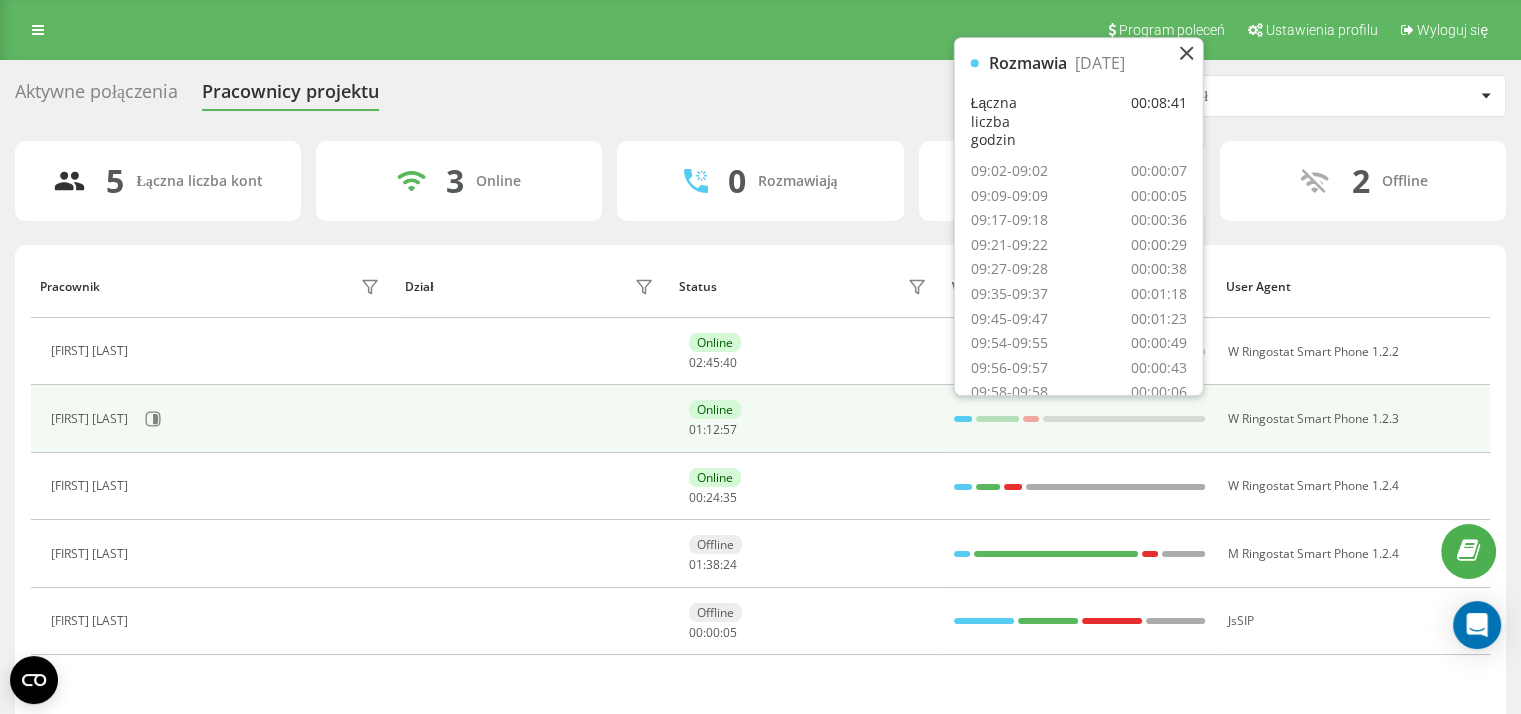 click at bounding box center [963, 419] 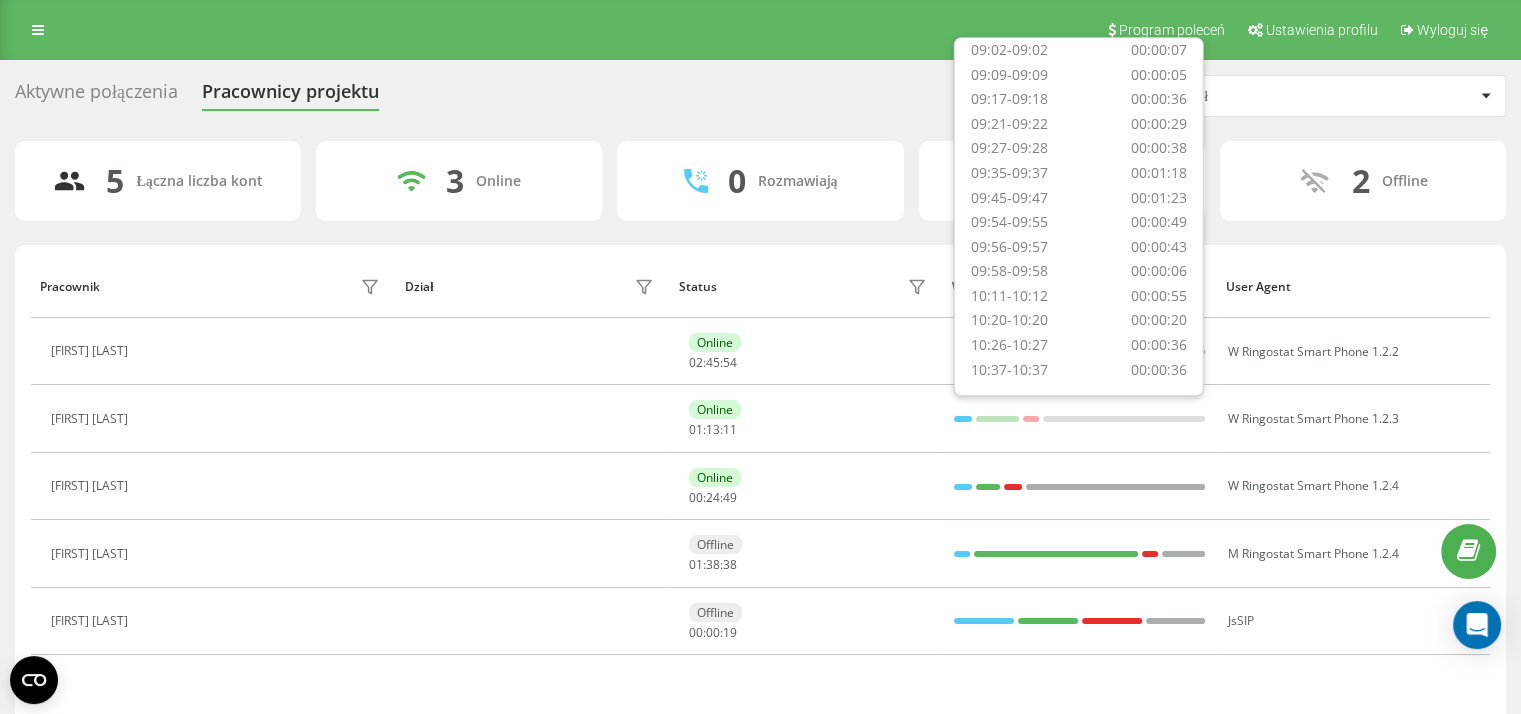 scroll, scrollTop: 0, scrollLeft: 0, axis: both 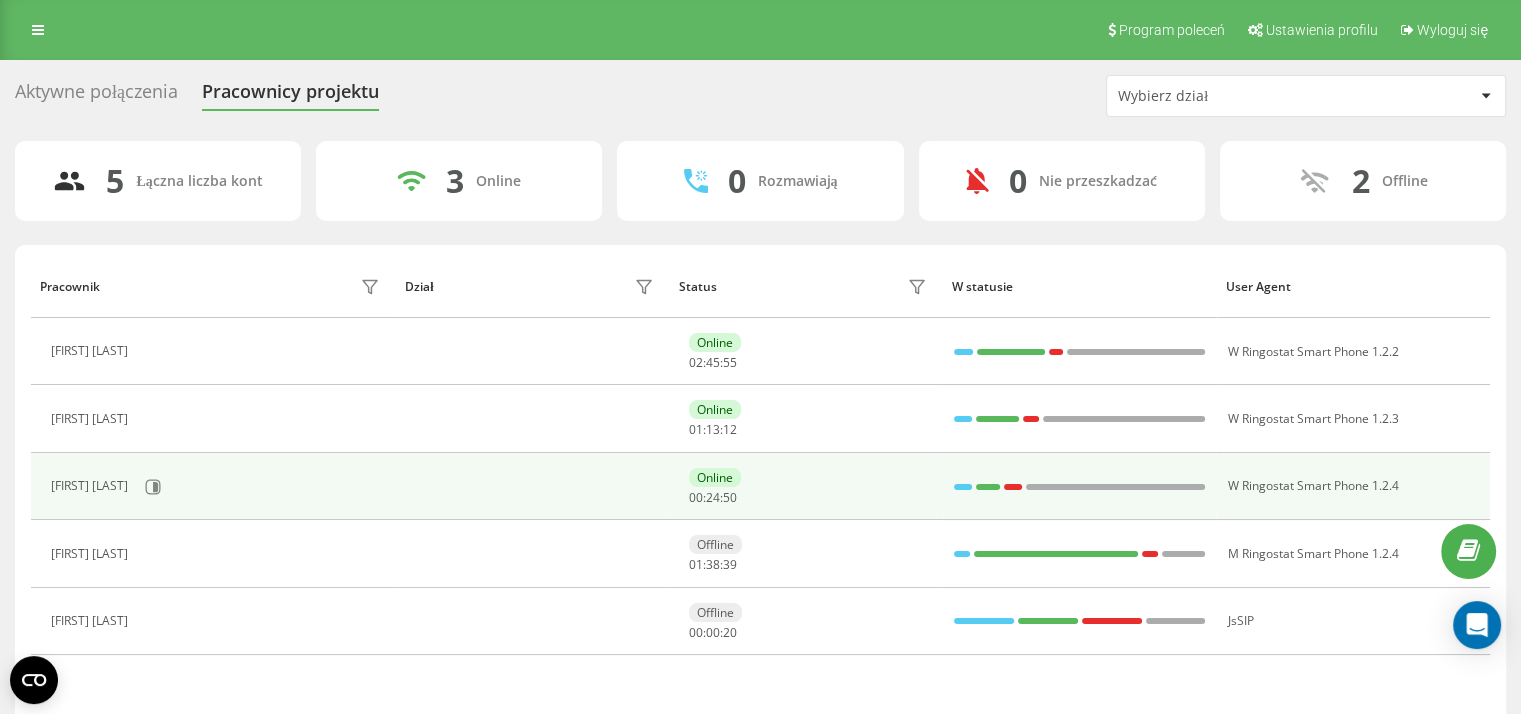 click on "Online 00 : 24 : 50" at bounding box center (806, 486) 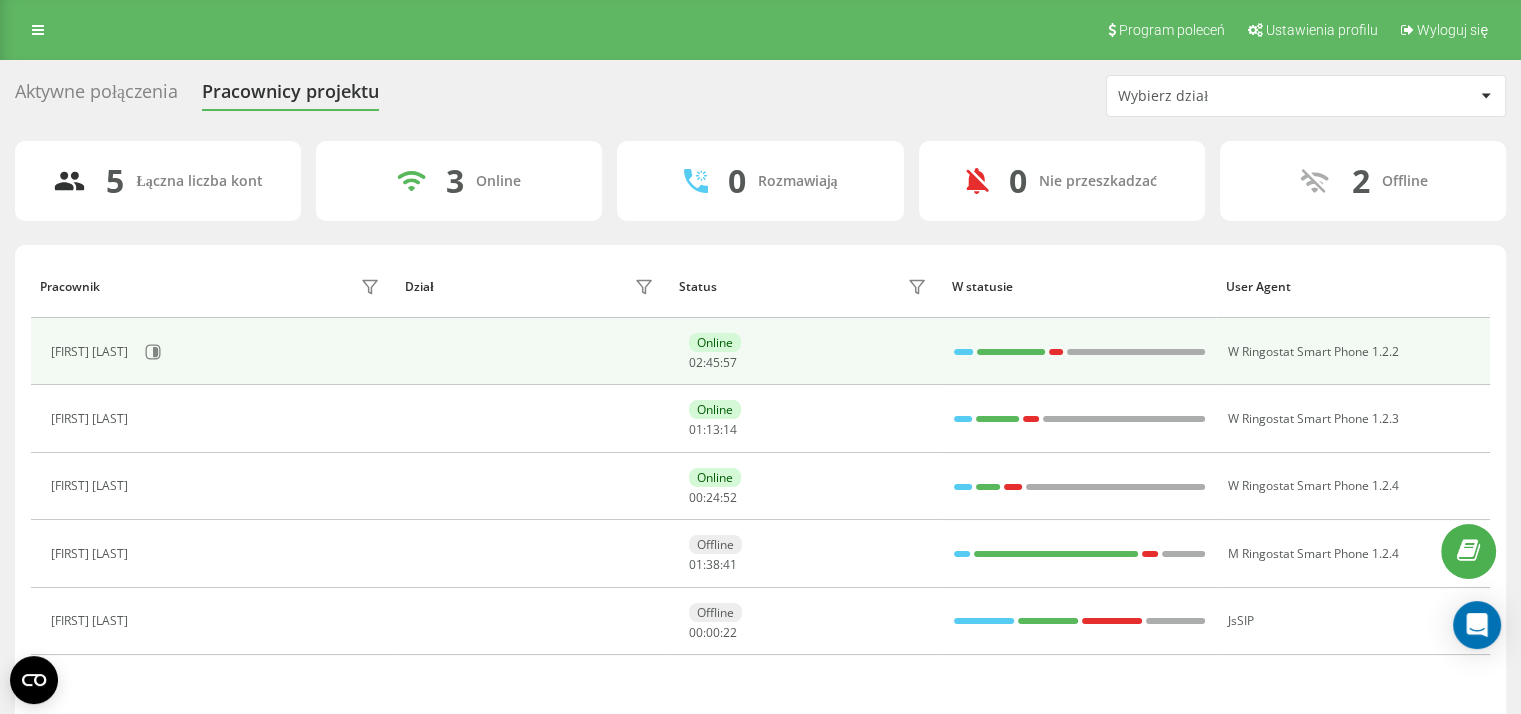 click at bounding box center (963, 352) 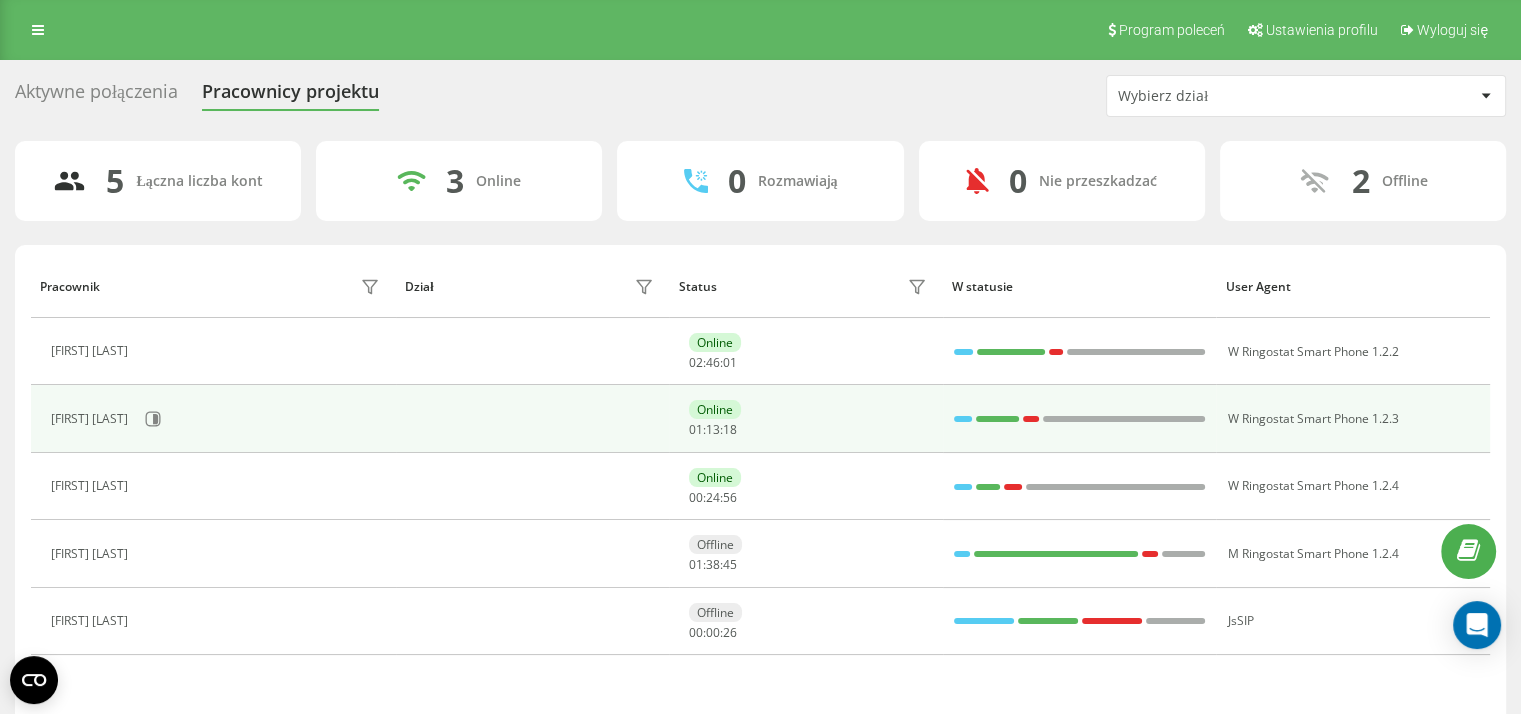 click at bounding box center (963, 419) 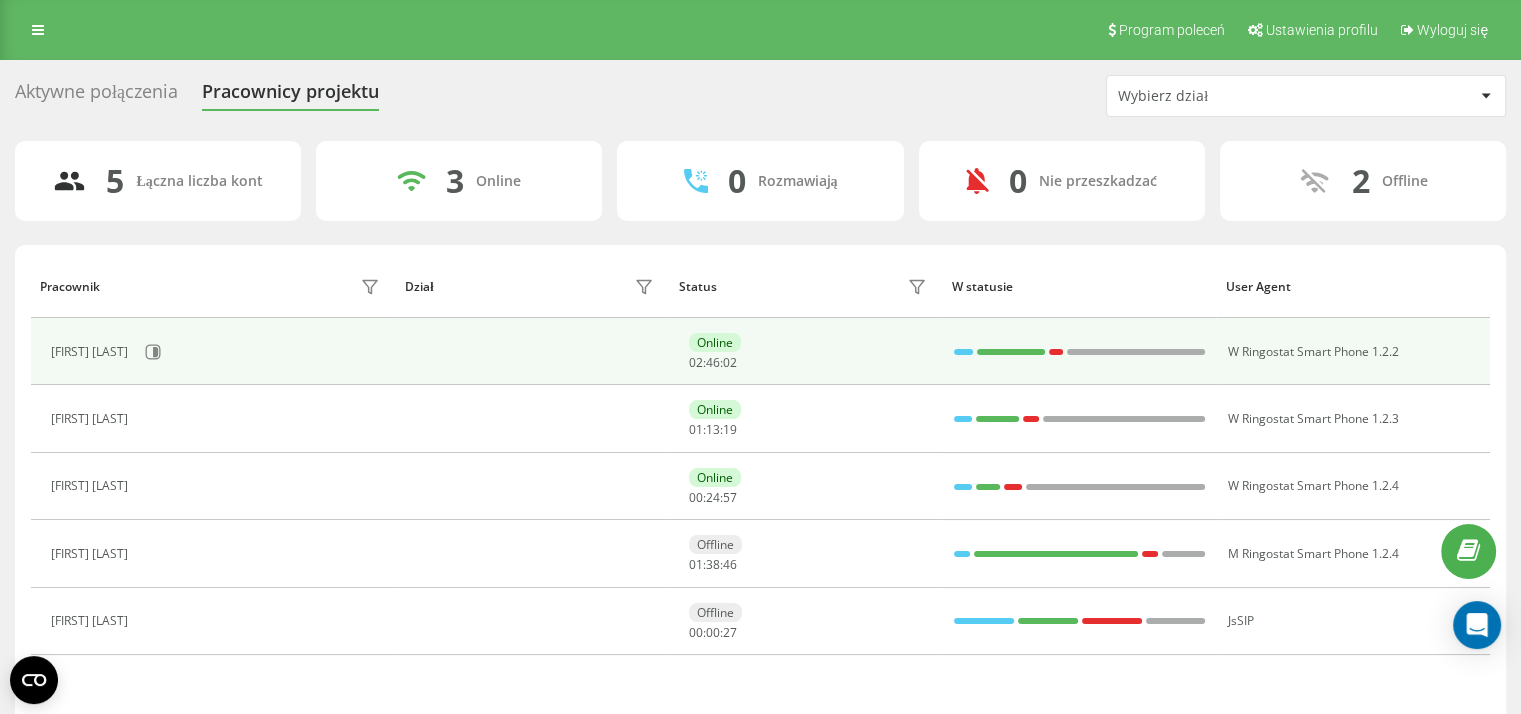 click on "Online 02 : 46 : 02" at bounding box center [806, 351] 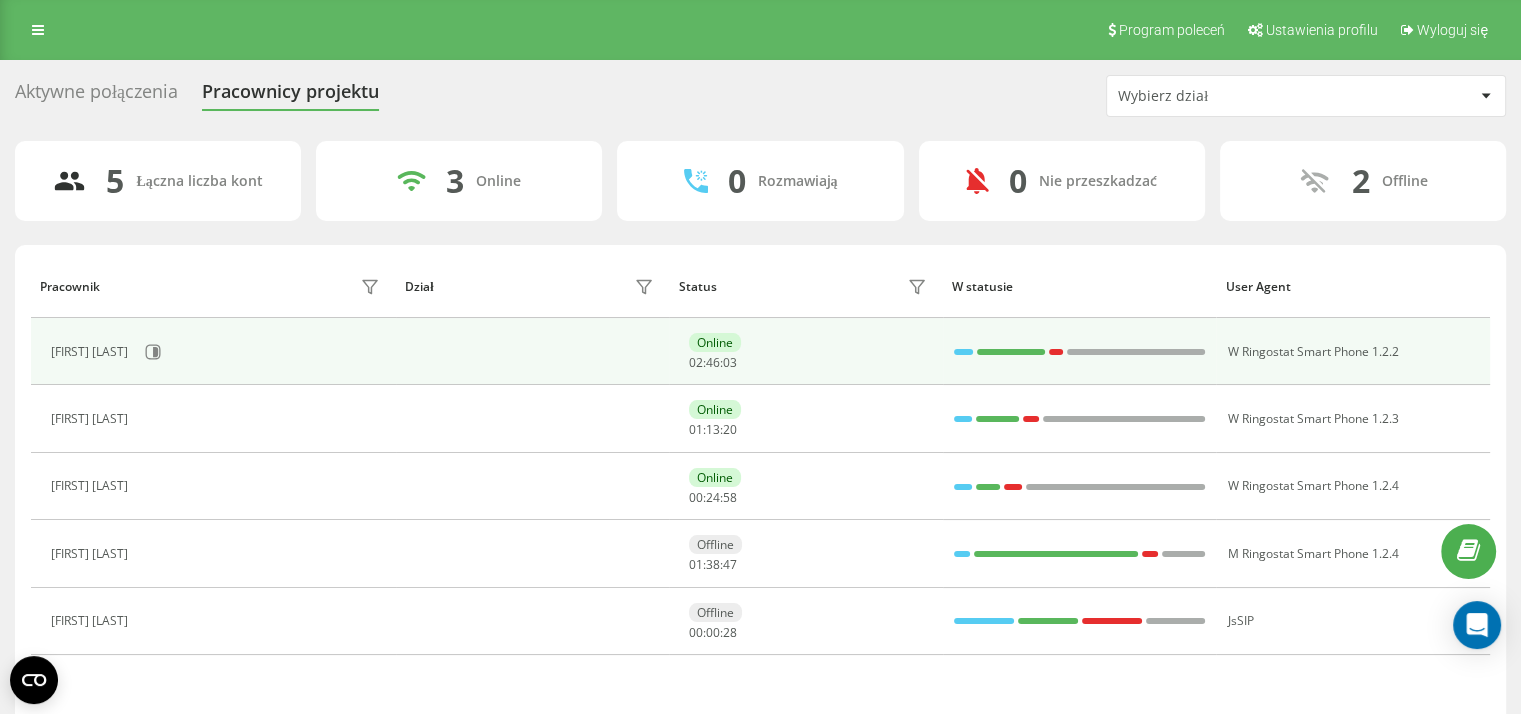 click at bounding box center (963, 352) 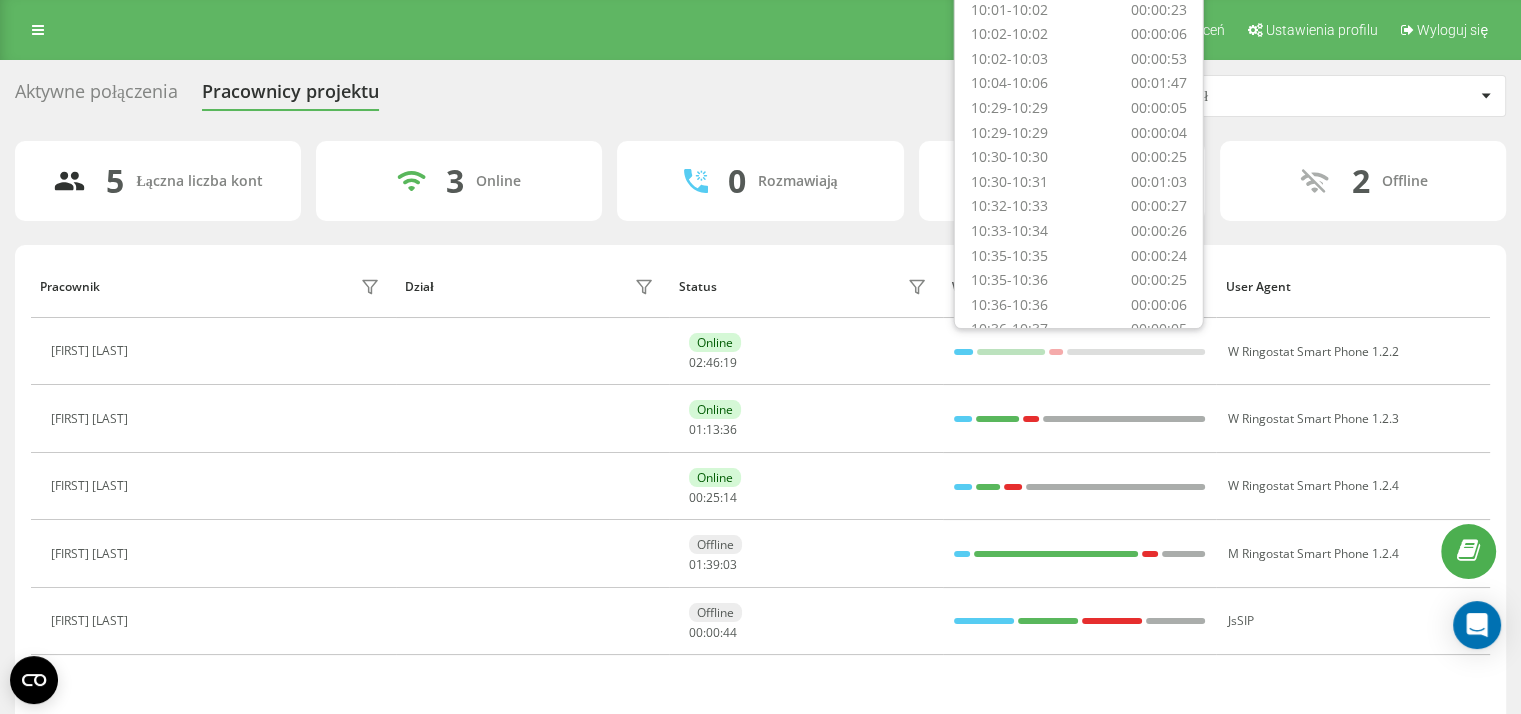 scroll, scrollTop: 662, scrollLeft: 0, axis: vertical 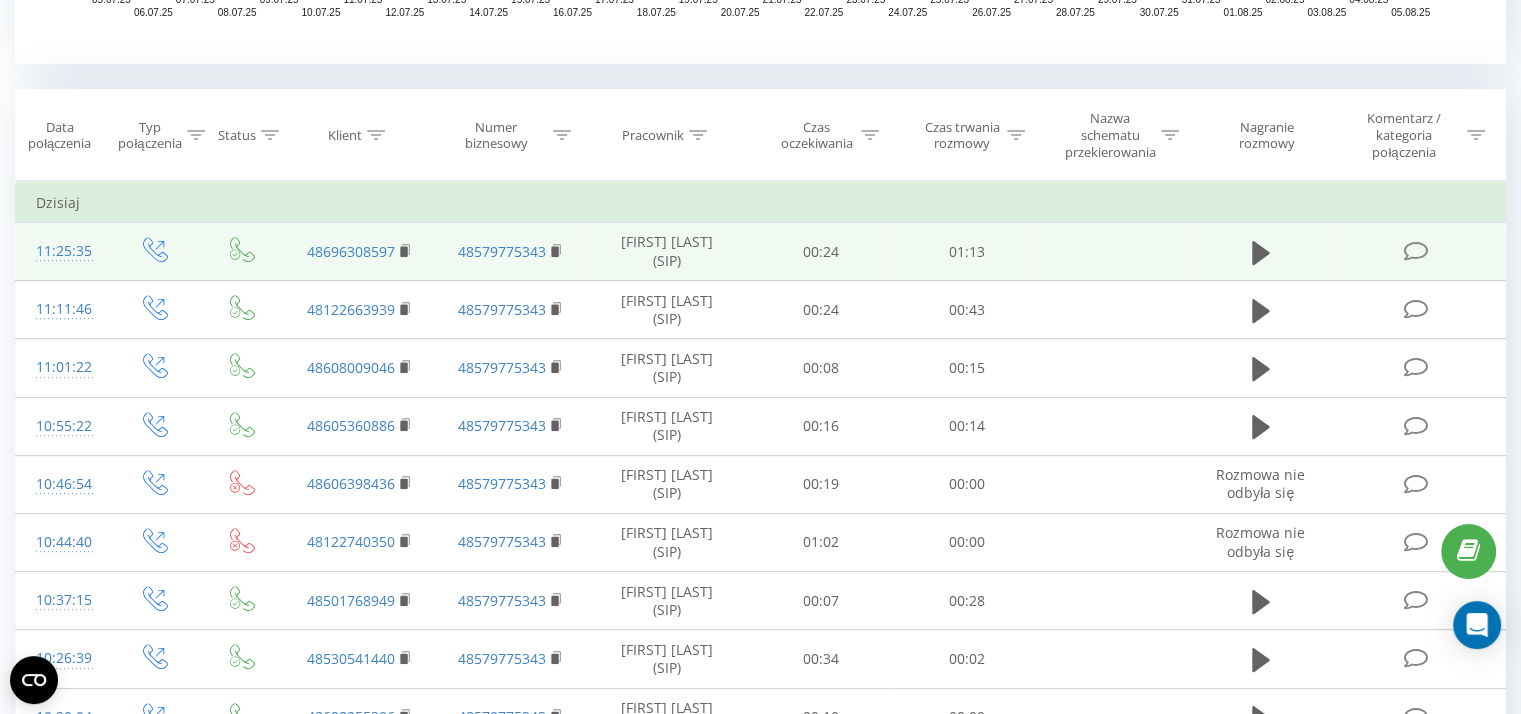 click at bounding box center [1261, 252] 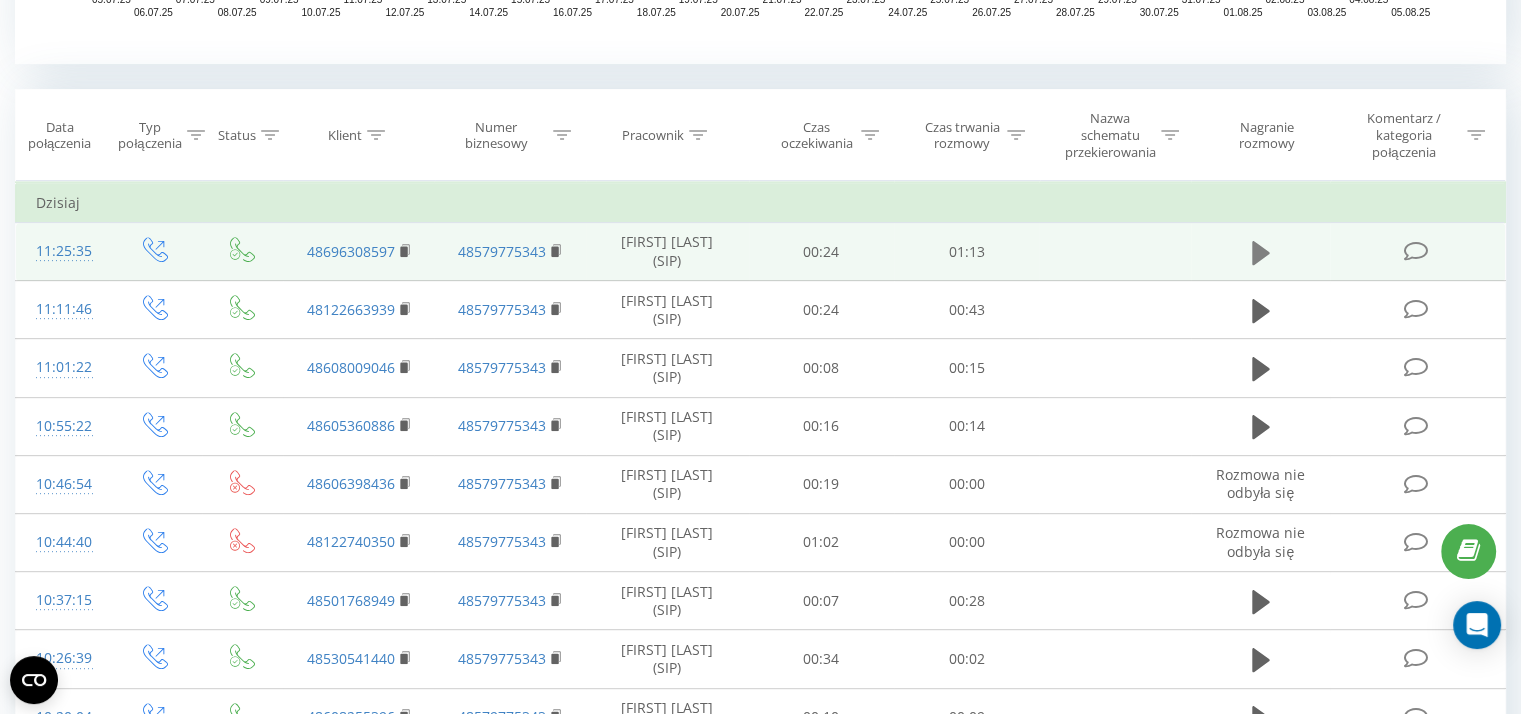 click 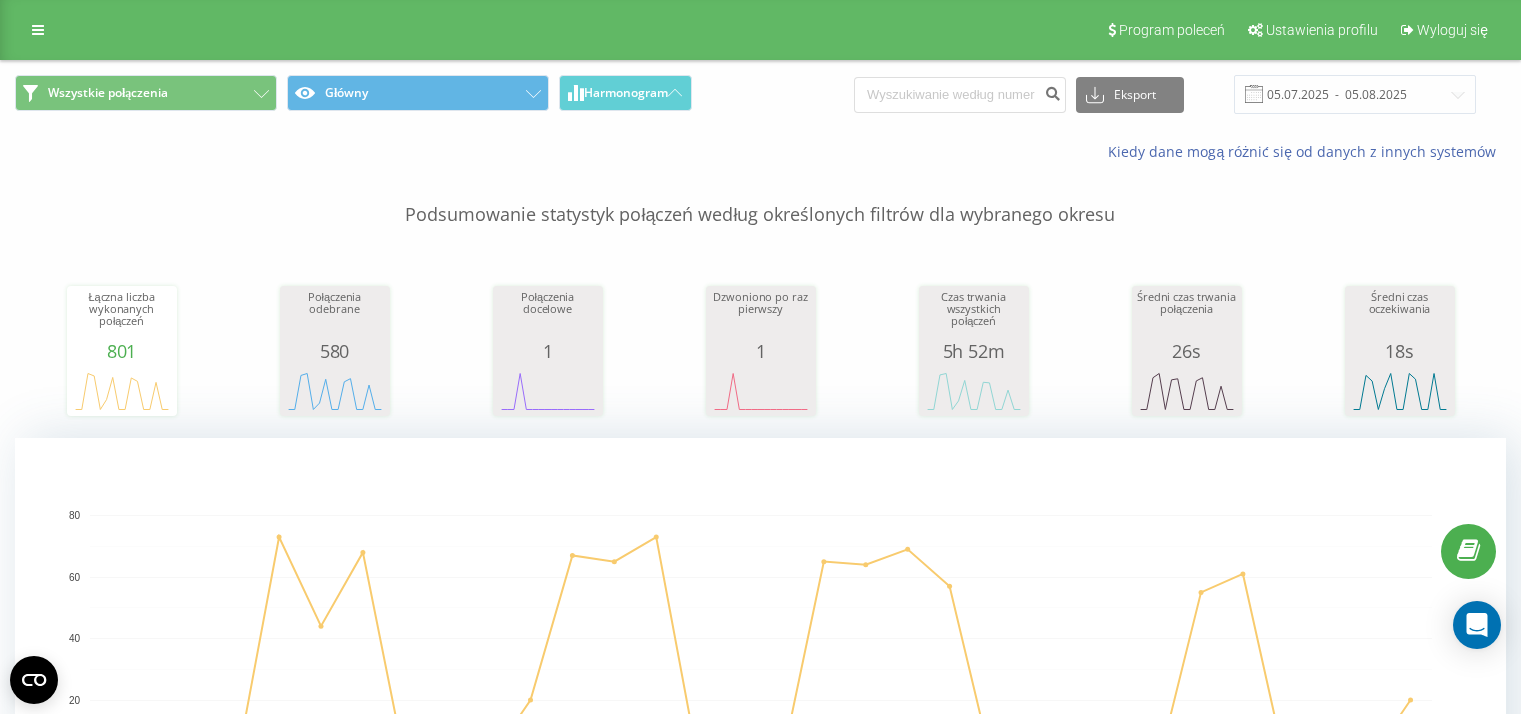 scroll, scrollTop: 412, scrollLeft: 0, axis: vertical 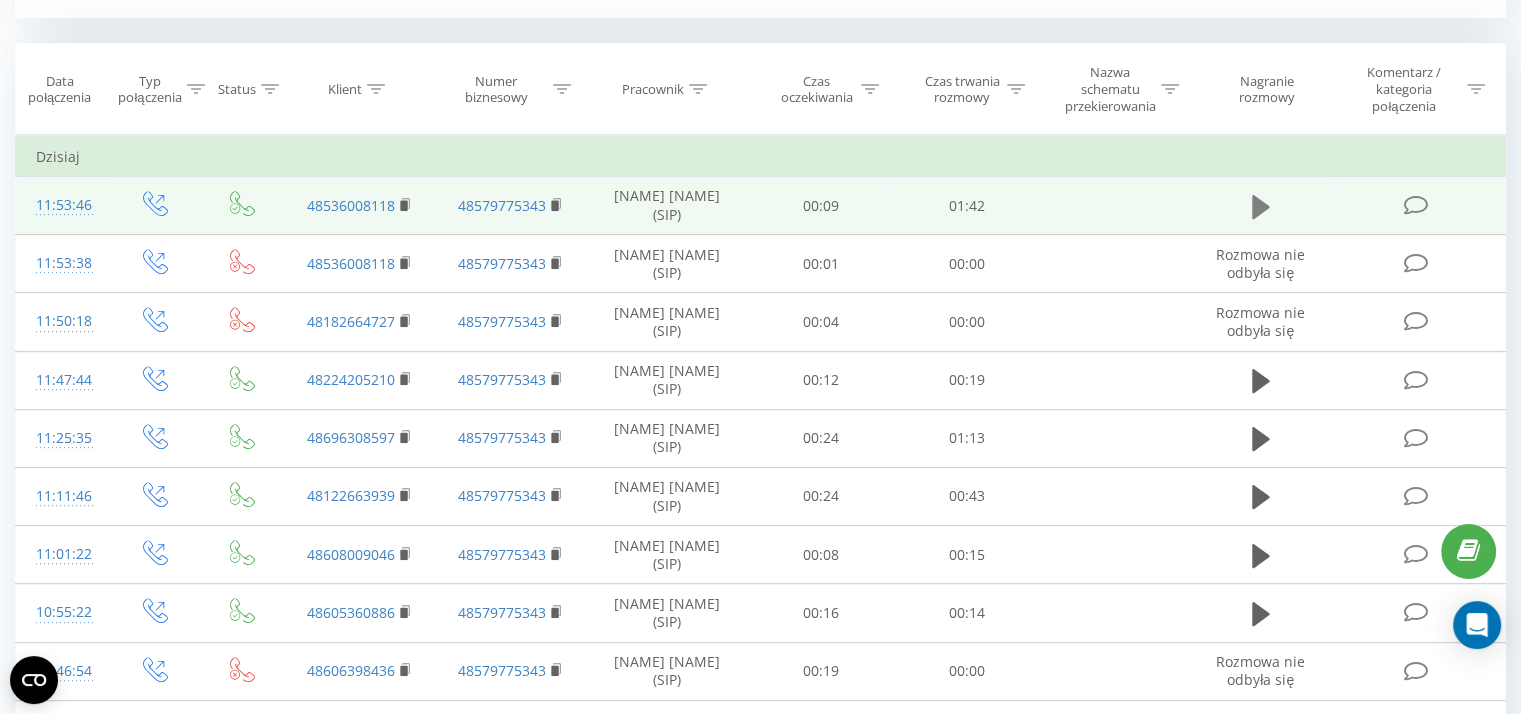 drag, startPoint x: 1268, startPoint y: 188, endPoint x: 1264, endPoint y: 201, distance: 13.601471 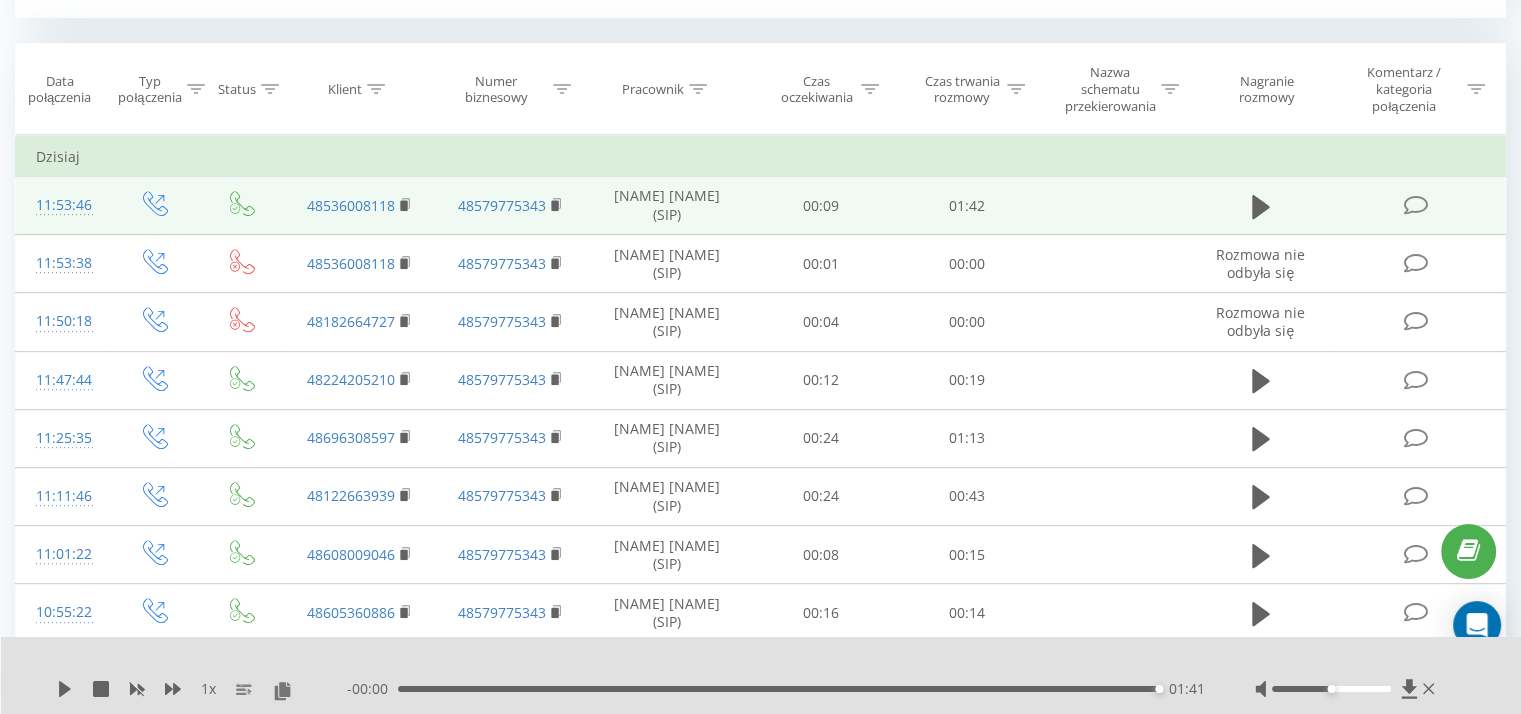 click at bounding box center [1347, 689] 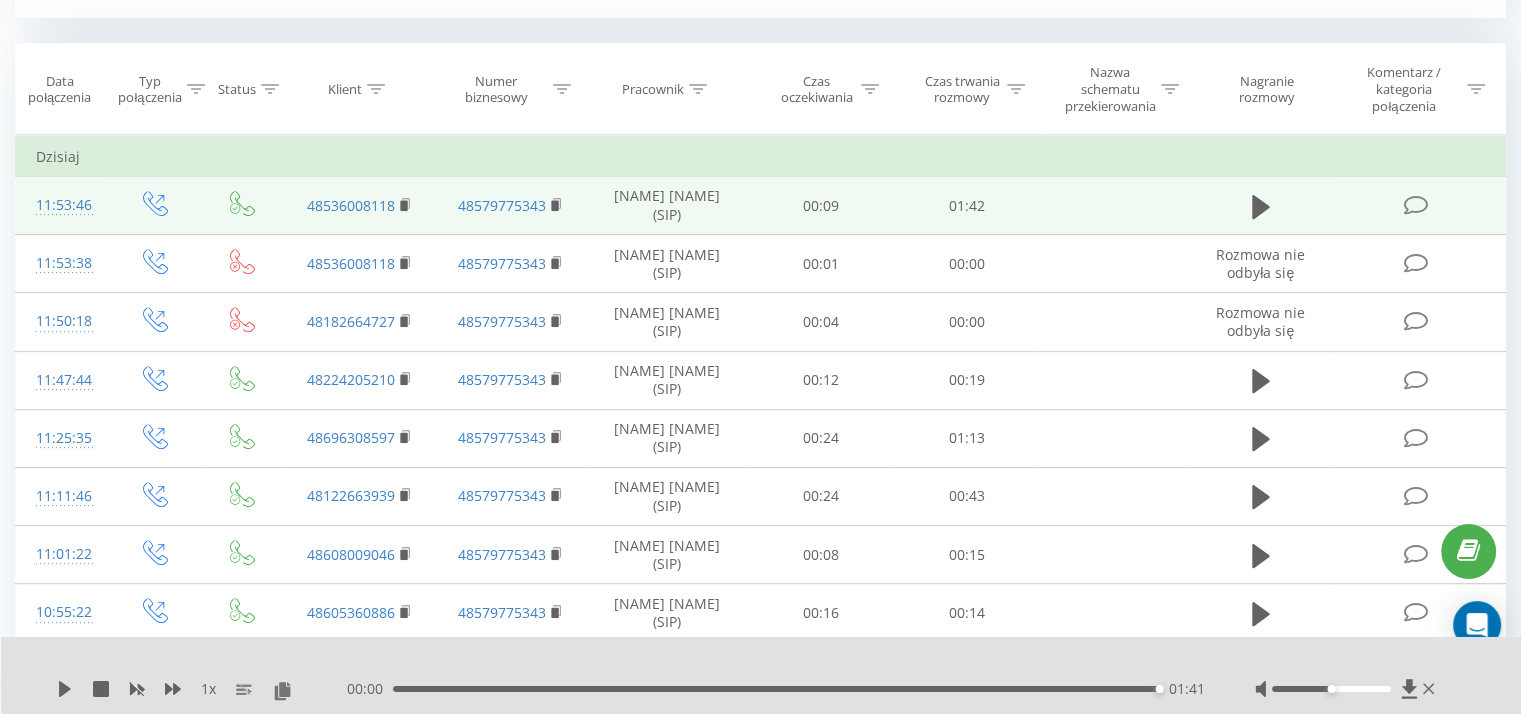 click at bounding box center (1347, 689) 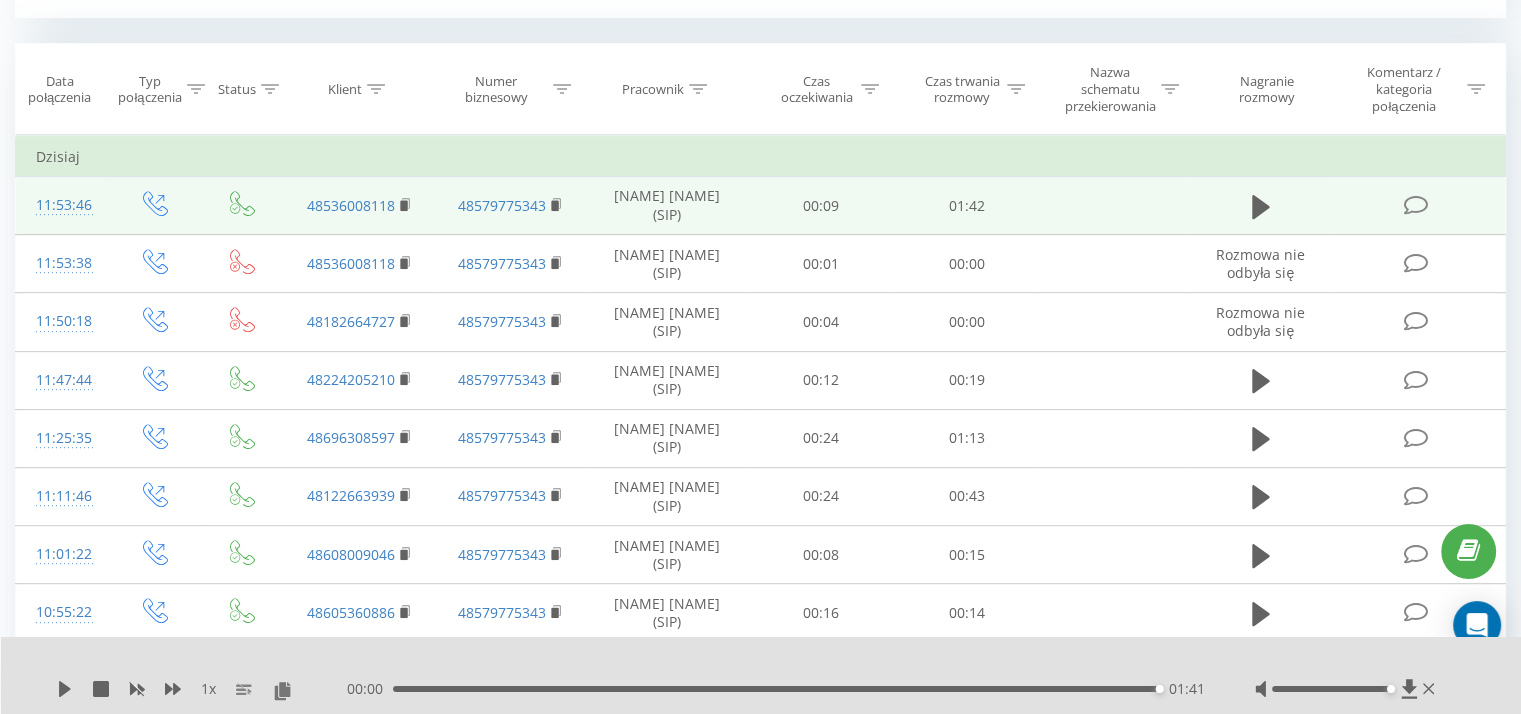 drag, startPoint x: 1385, startPoint y: 689, endPoint x: 1442, endPoint y: 698, distance: 57.706154 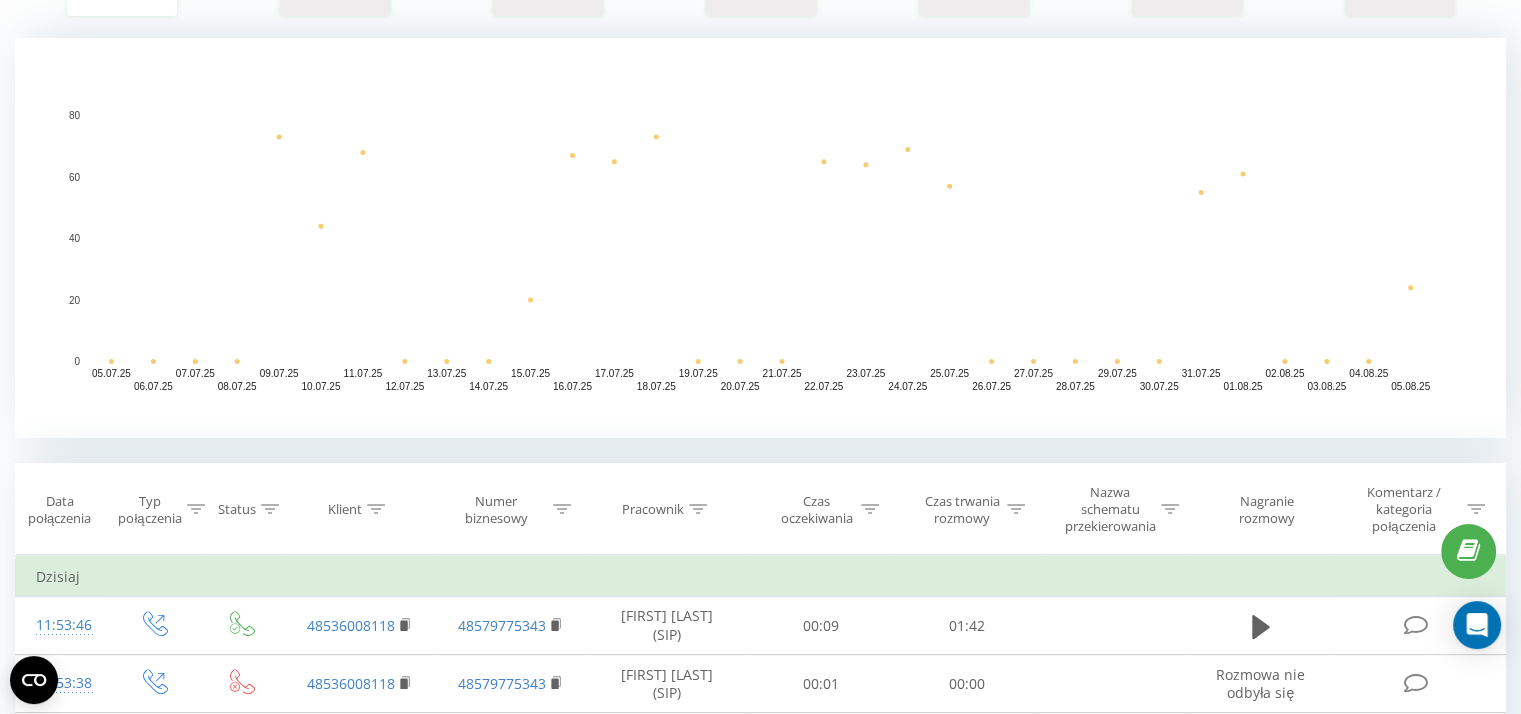 scroll, scrollTop: 0, scrollLeft: 0, axis: both 